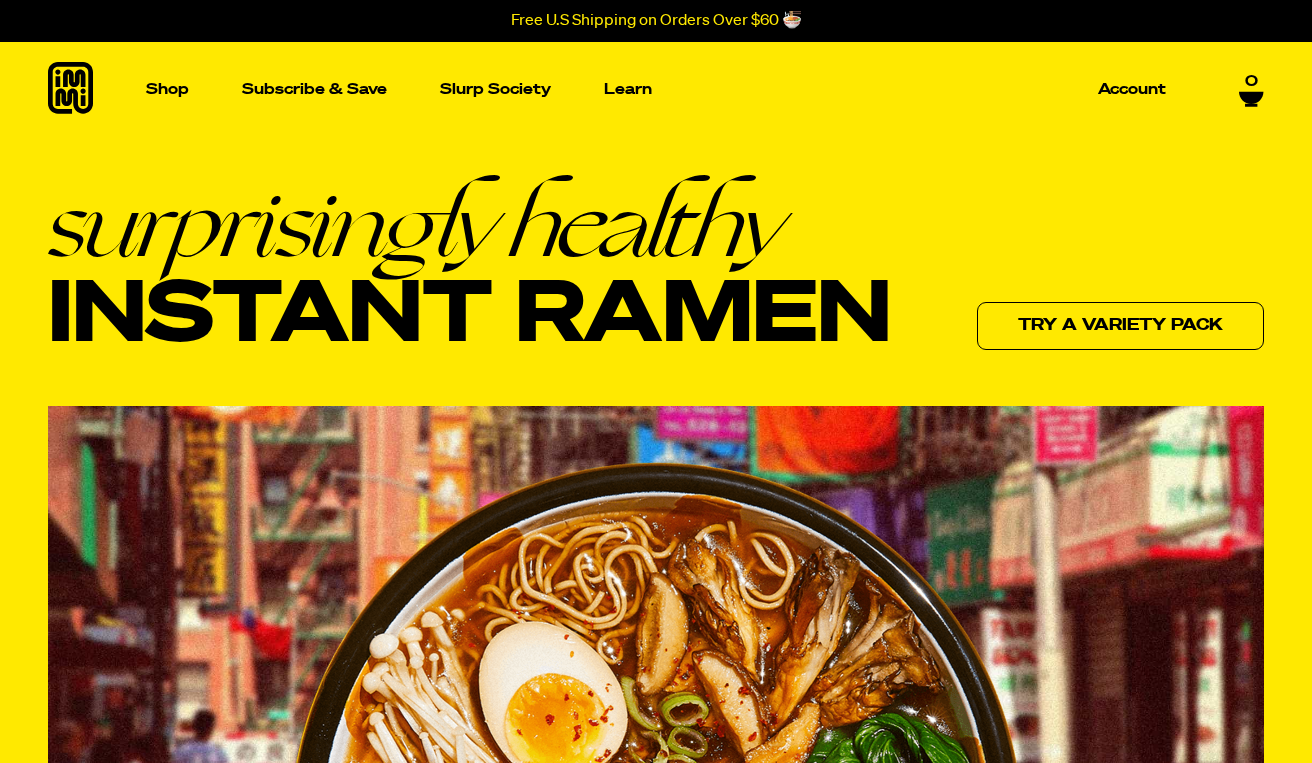 scroll, scrollTop: 0, scrollLeft: 0, axis: both 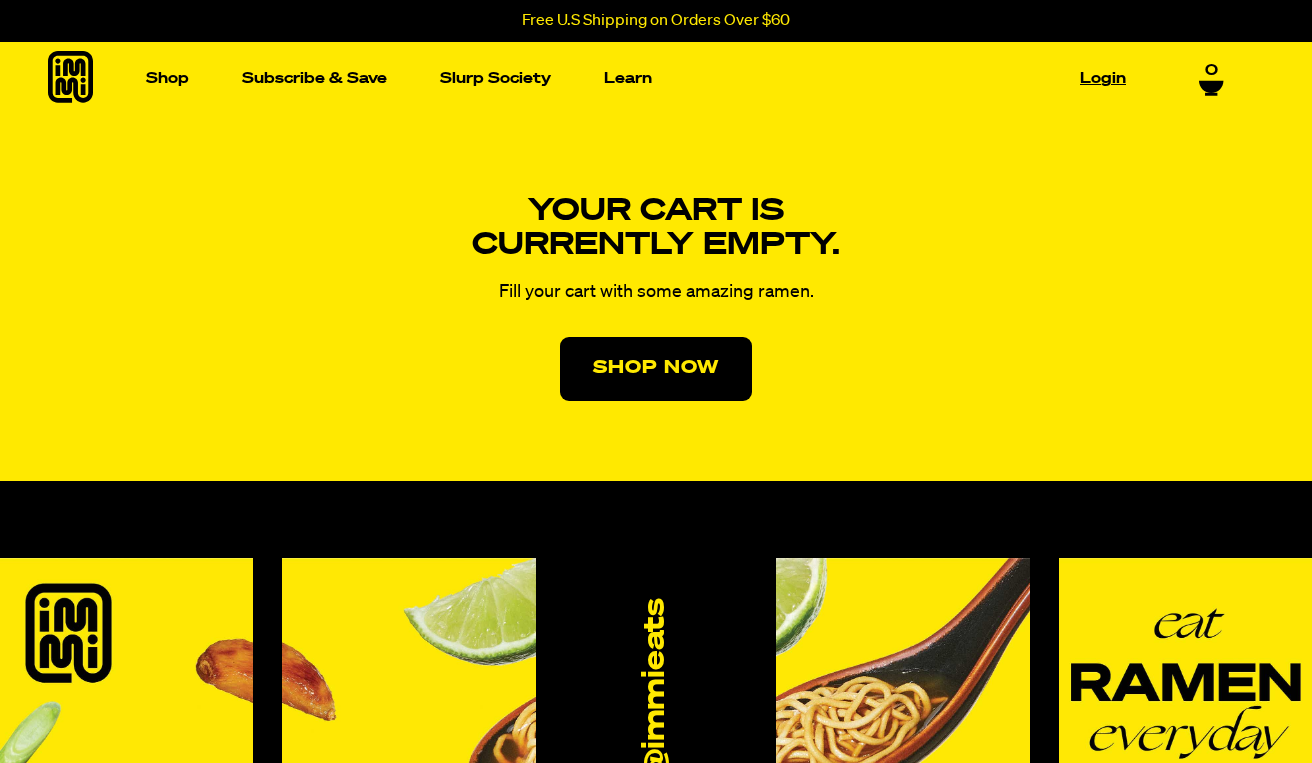 click on "Login" at bounding box center (1103, 78) 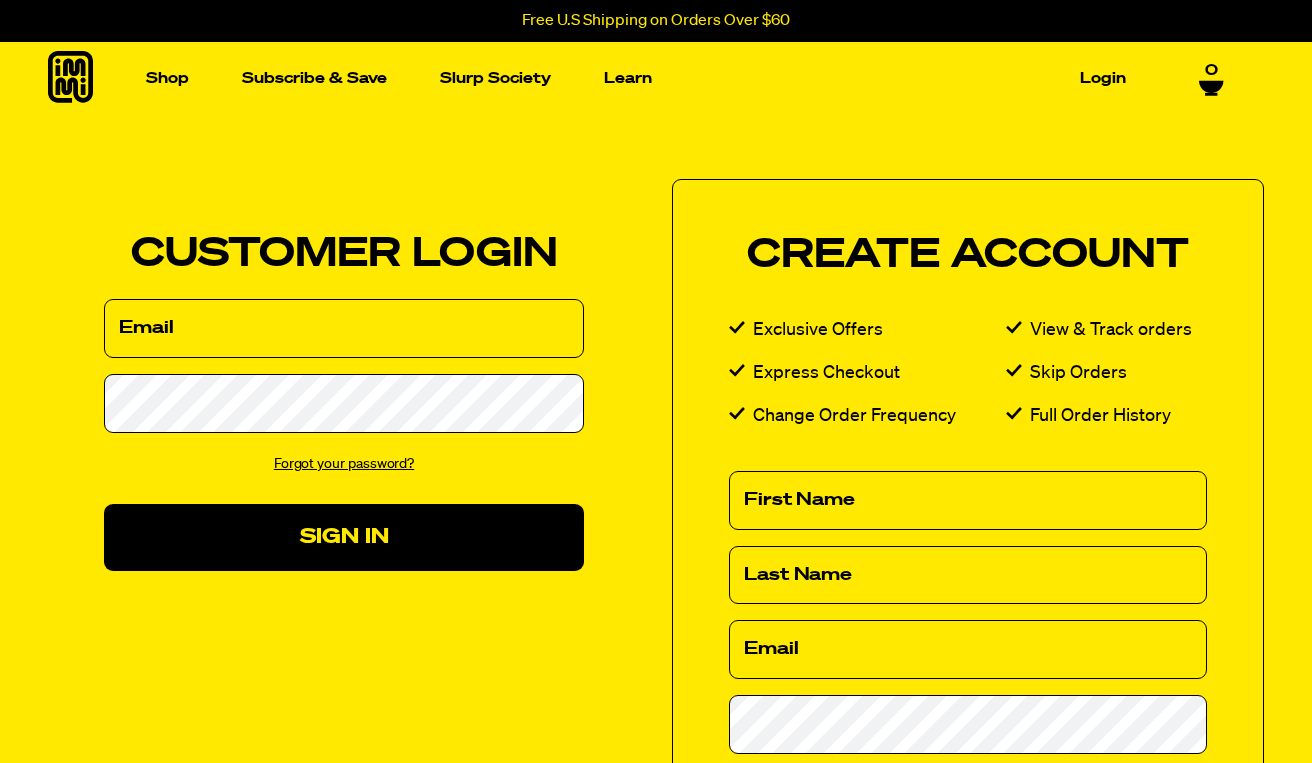 scroll, scrollTop: 0, scrollLeft: 0, axis: both 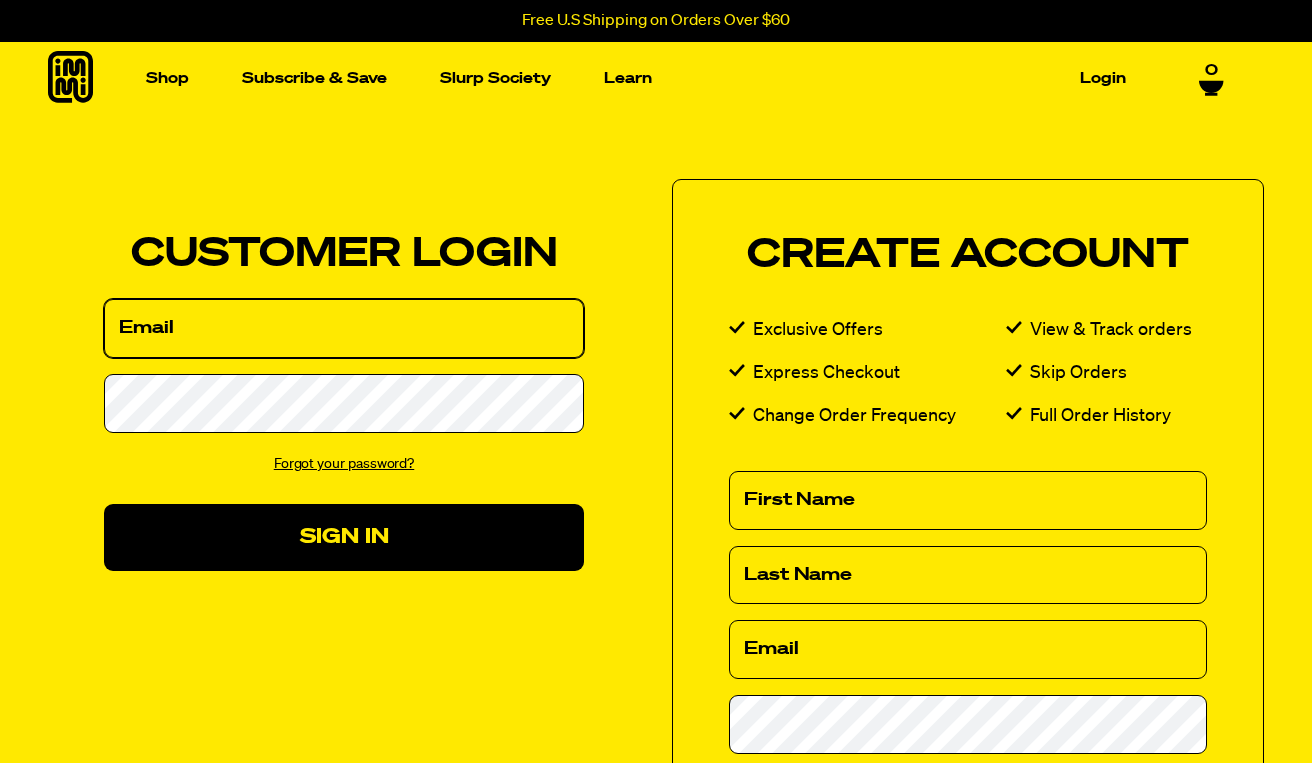 click on "Email" at bounding box center (344, 328) 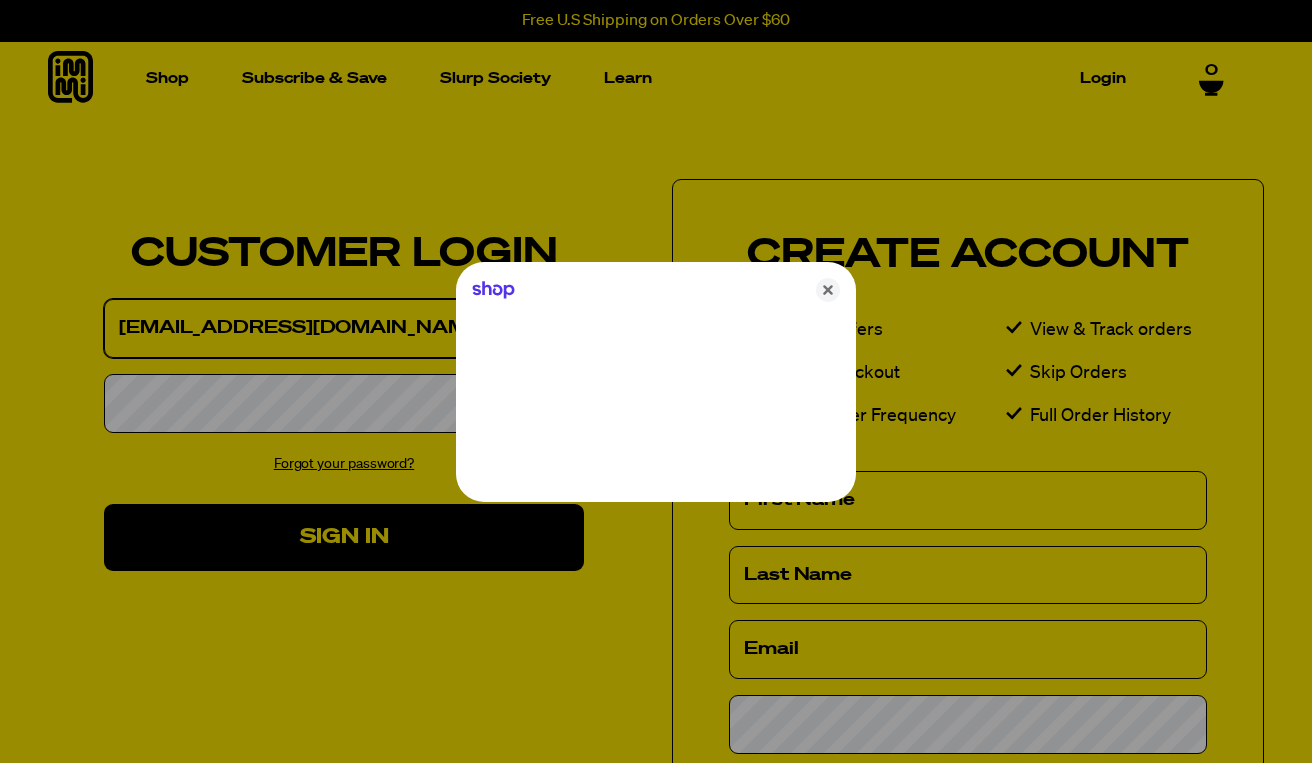 type on "qltdswan@aol.com" 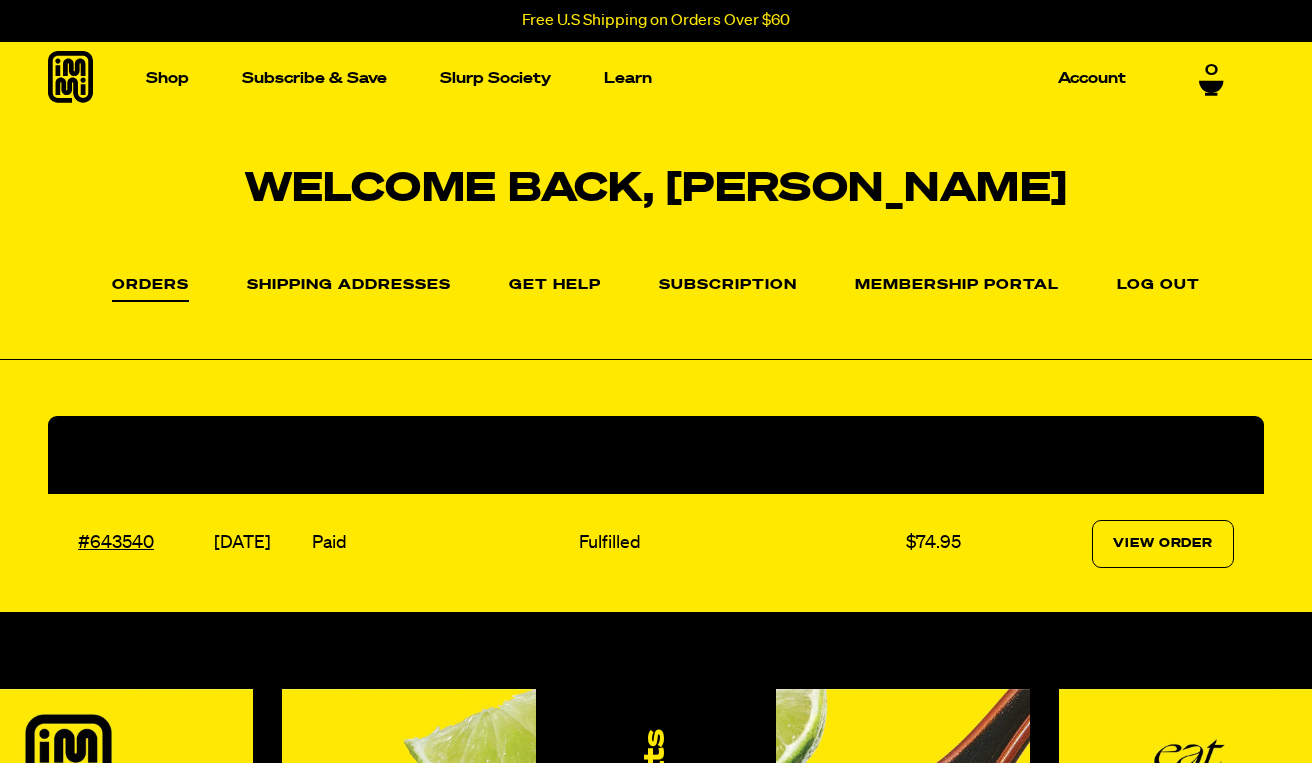 scroll, scrollTop: 0, scrollLeft: 0, axis: both 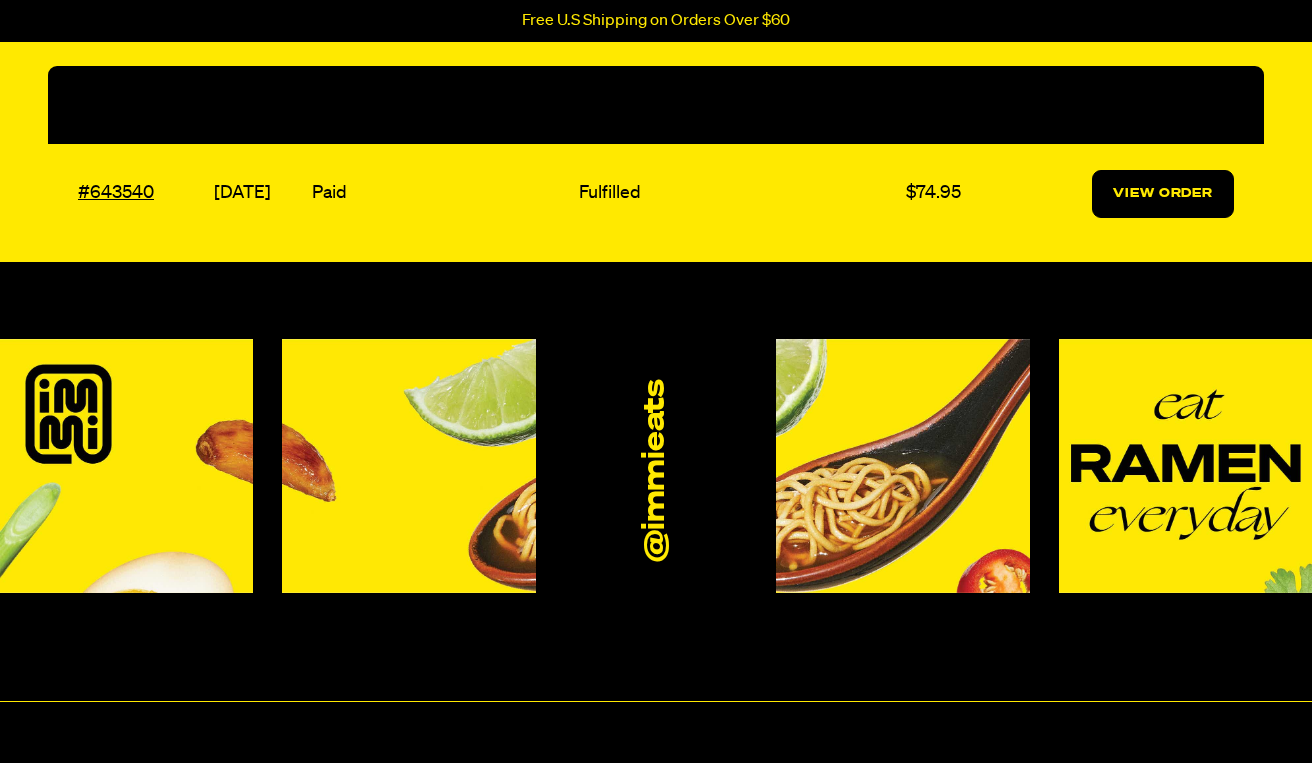 click on "View Order" at bounding box center (1163, 194) 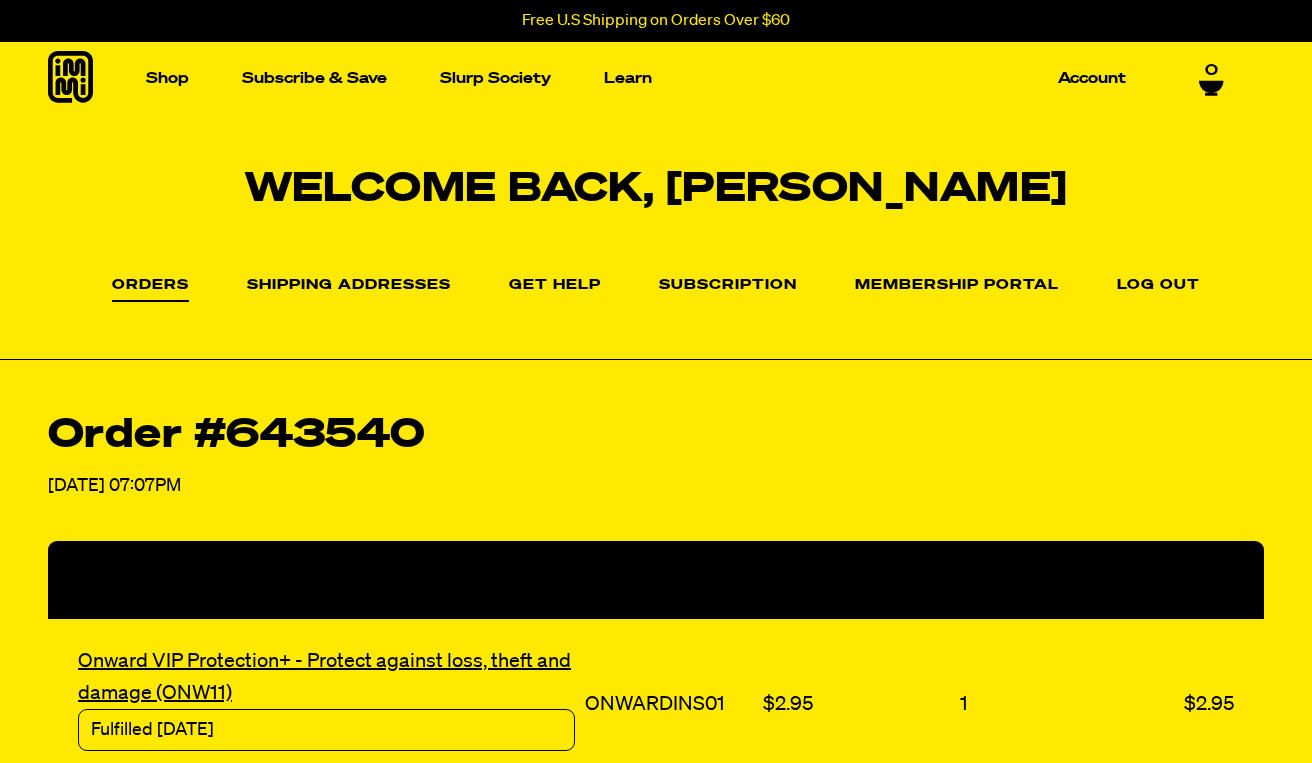 scroll, scrollTop: 0, scrollLeft: 0, axis: both 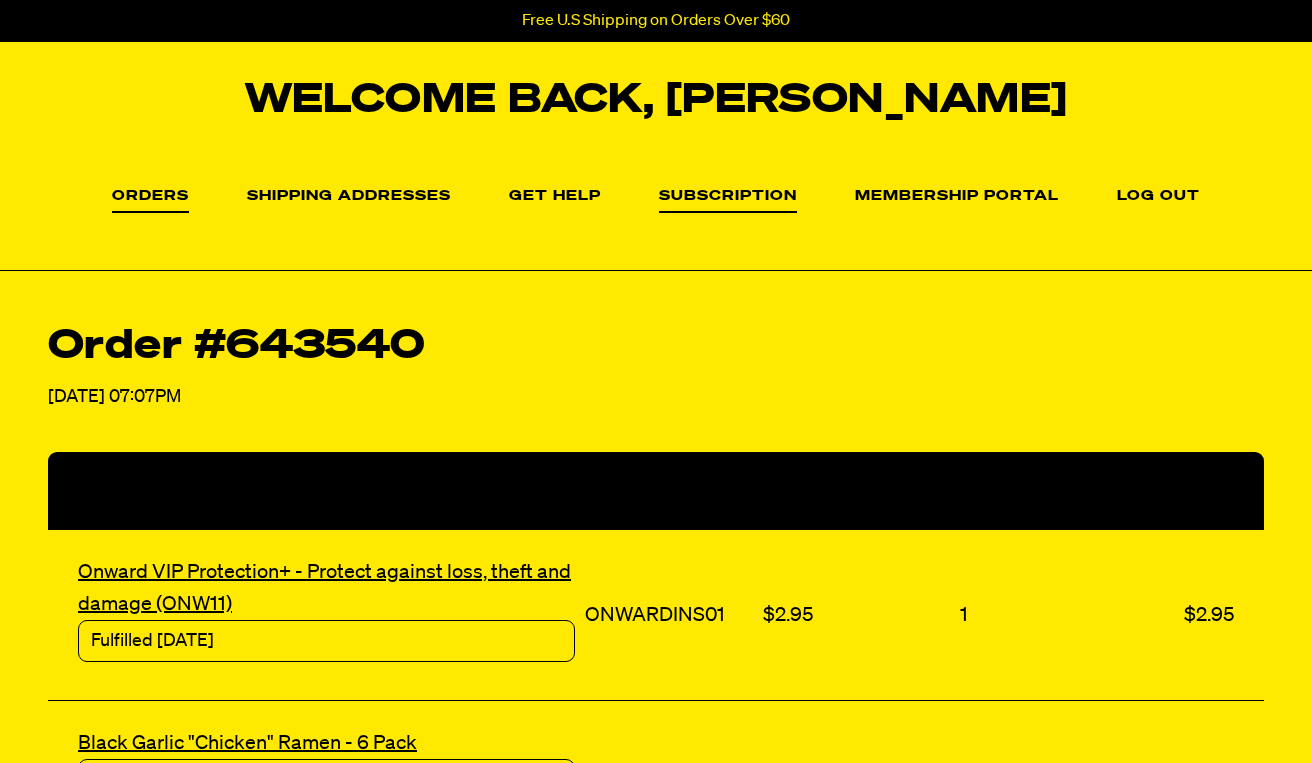 click on "Subscription" at bounding box center [728, 201] 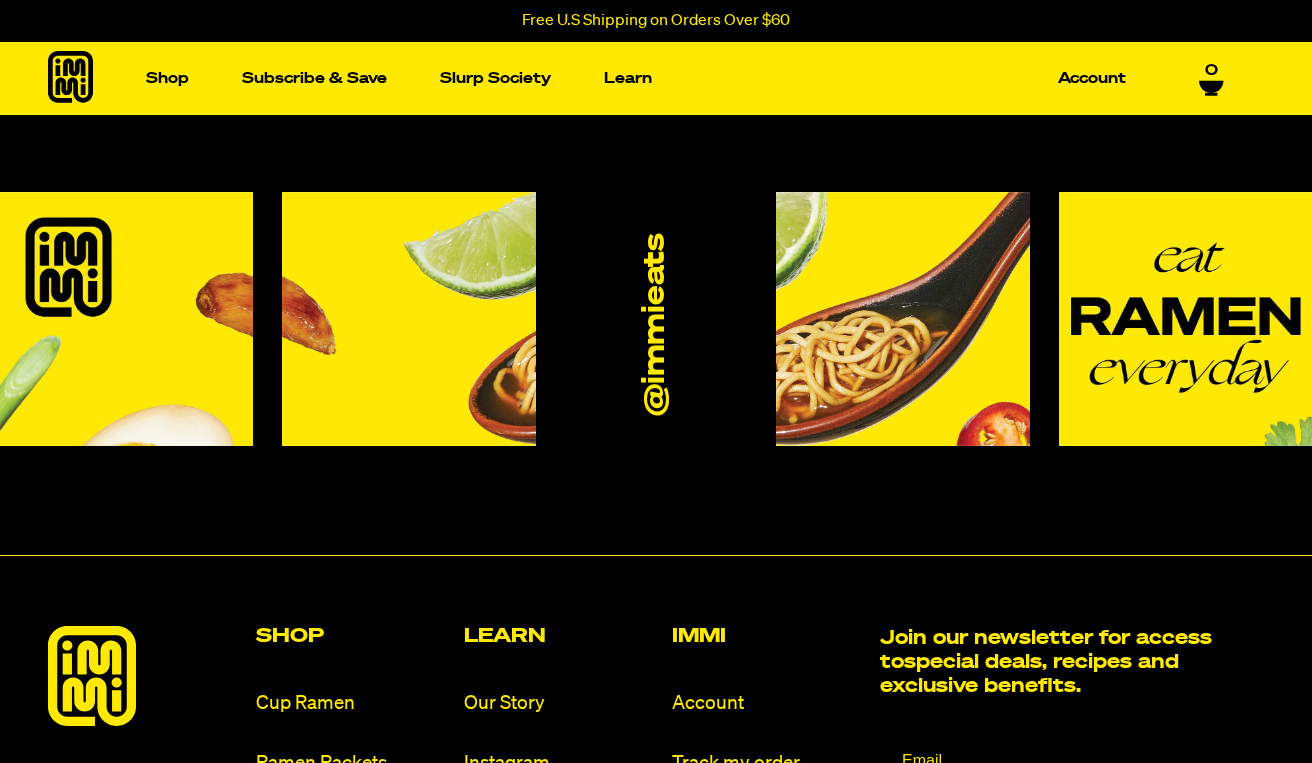 scroll, scrollTop: 0, scrollLeft: 0, axis: both 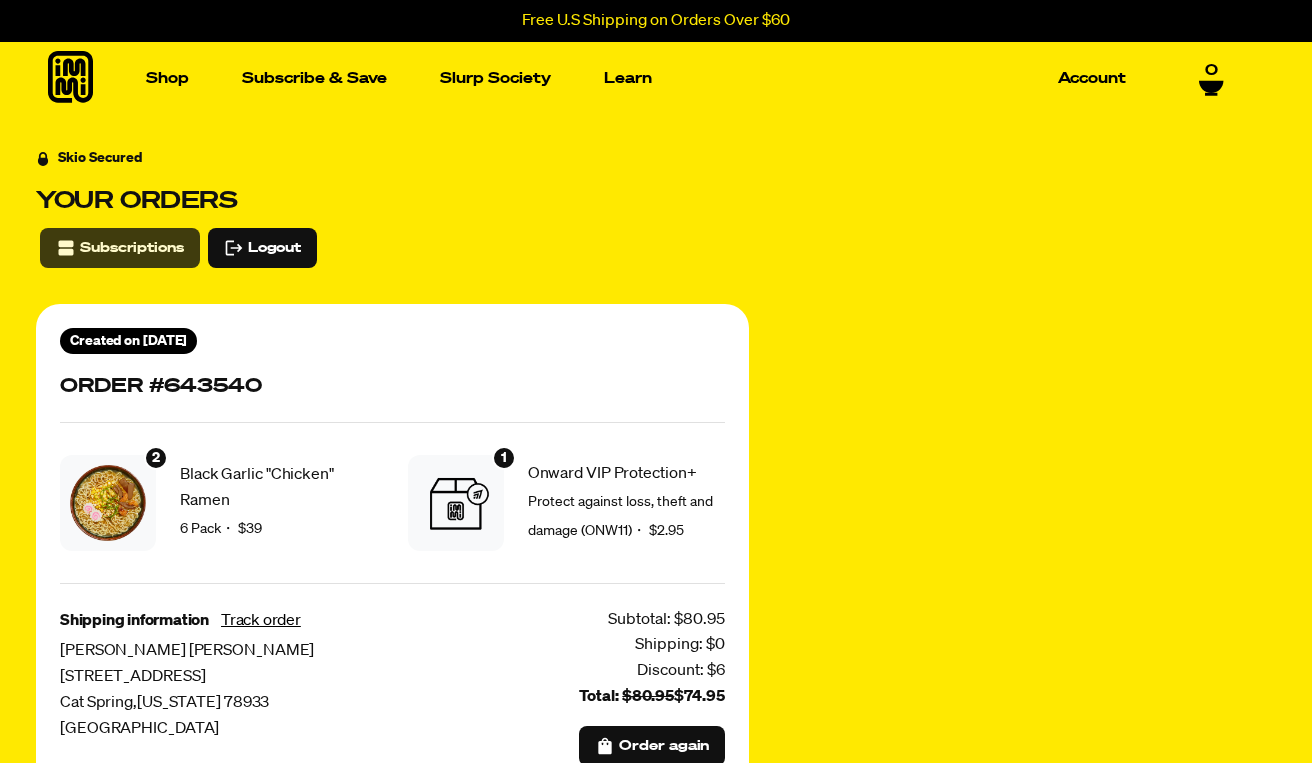 click on "Subscriptions" at bounding box center (132, 248) 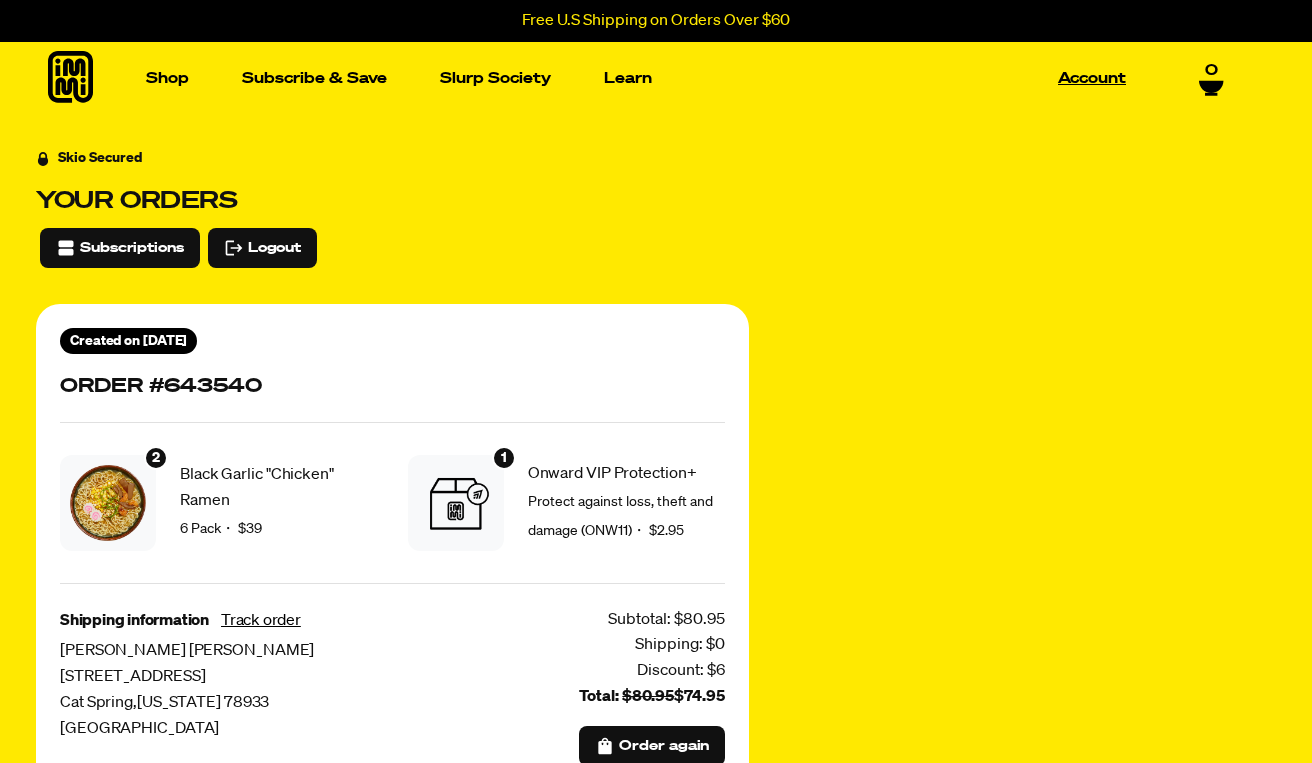 click on "Account" at bounding box center [1092, 78] 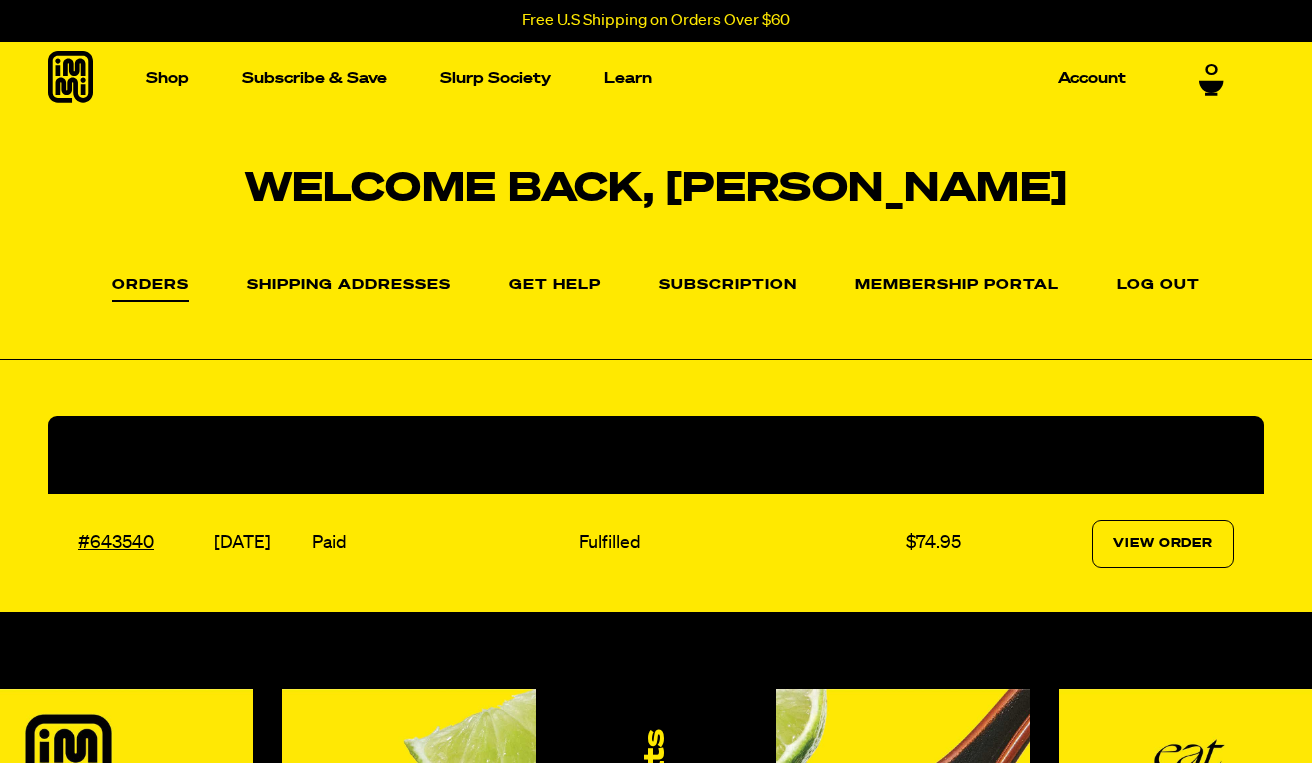 scroll, scrollTop: 0, scrollLeft: 0, axis: both 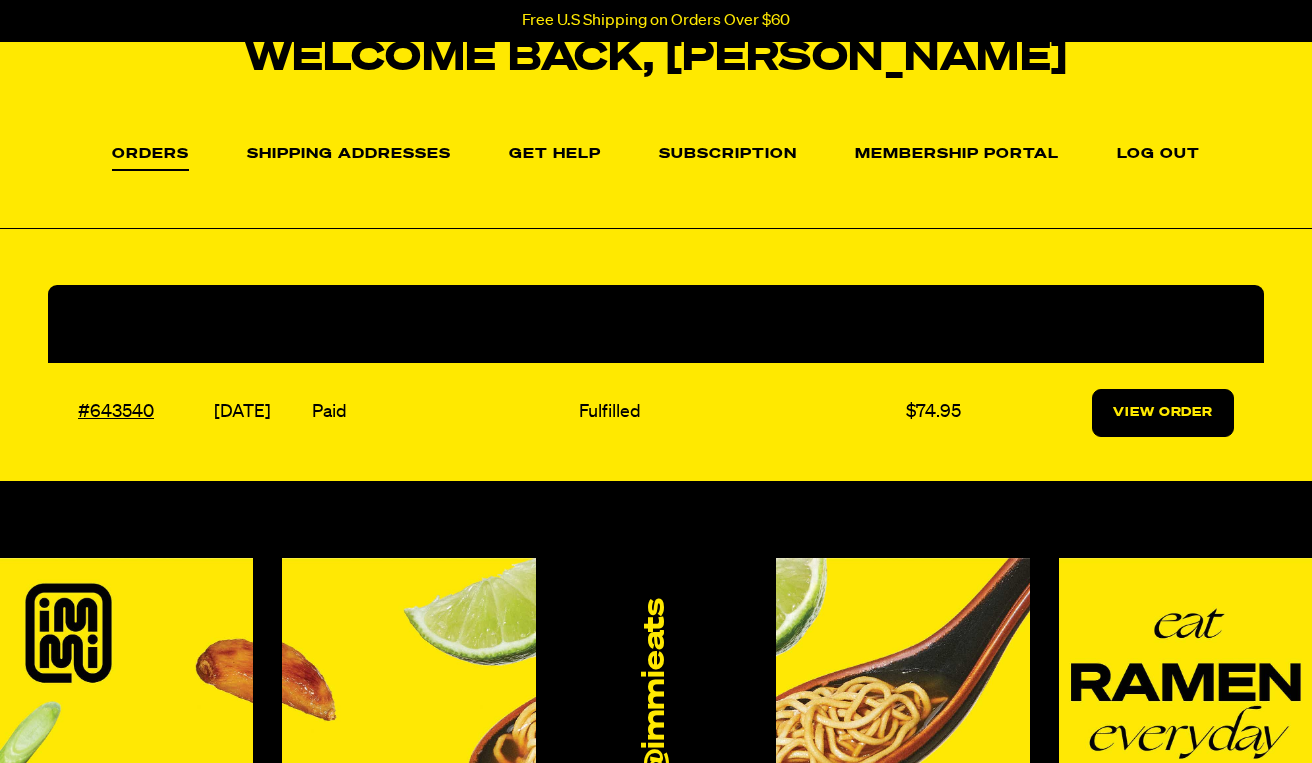 click on "View Order" at bounding box center (1163, 413) 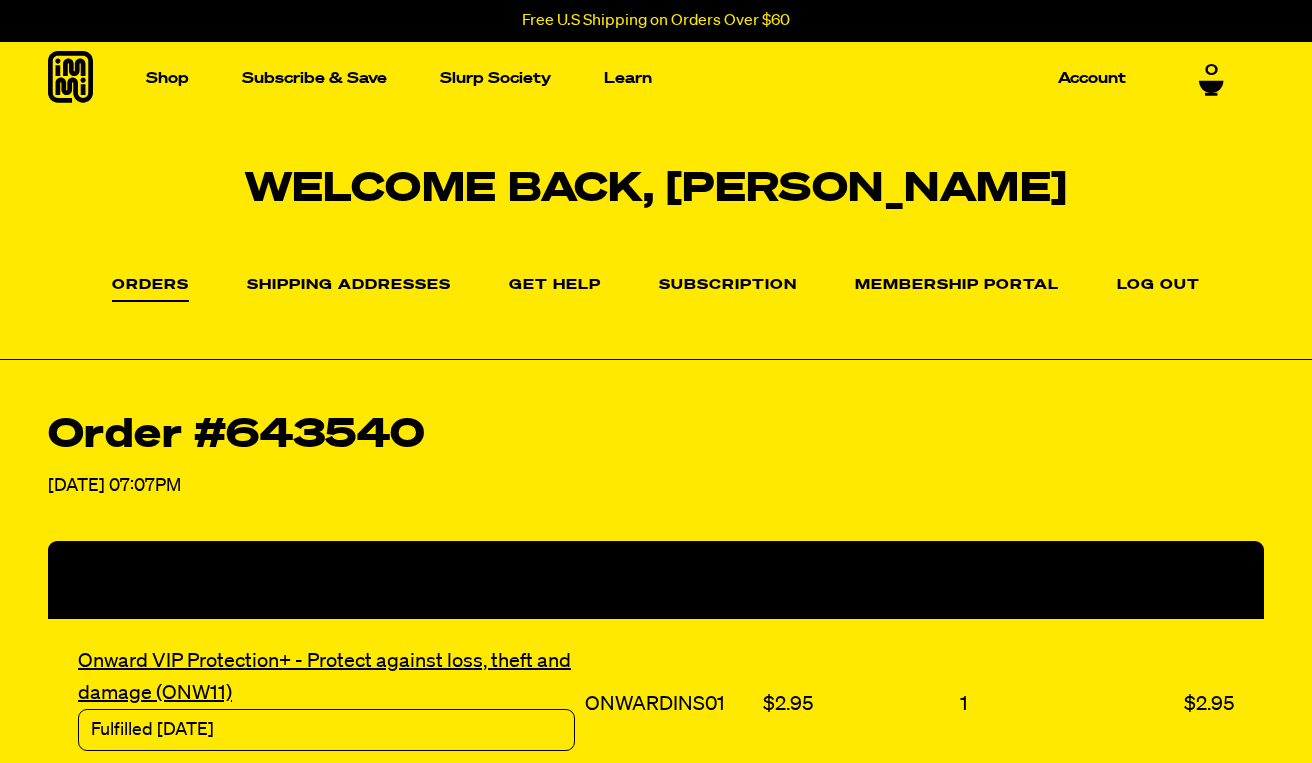 scroll, scrollTop: 0, scrollLeft: 0, axis: both 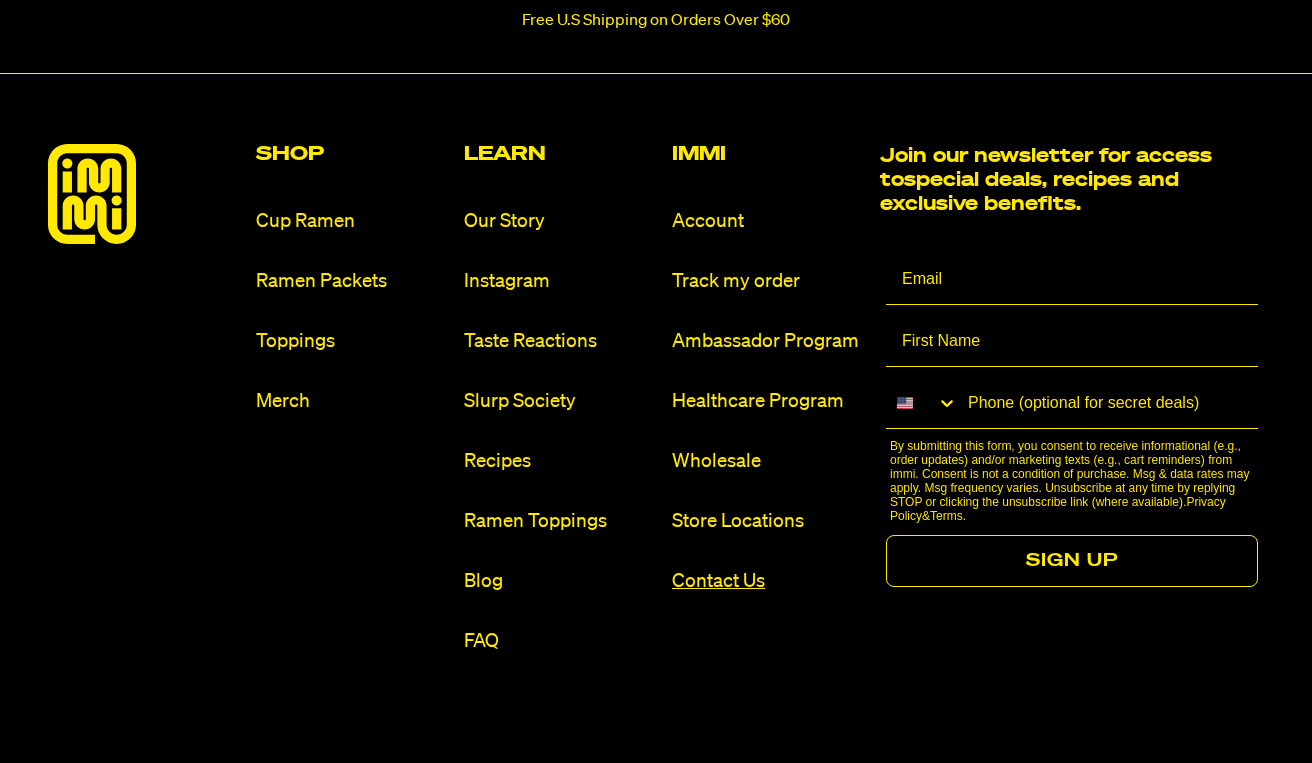 click on "Contact Us" at bounding box center (768, 581) 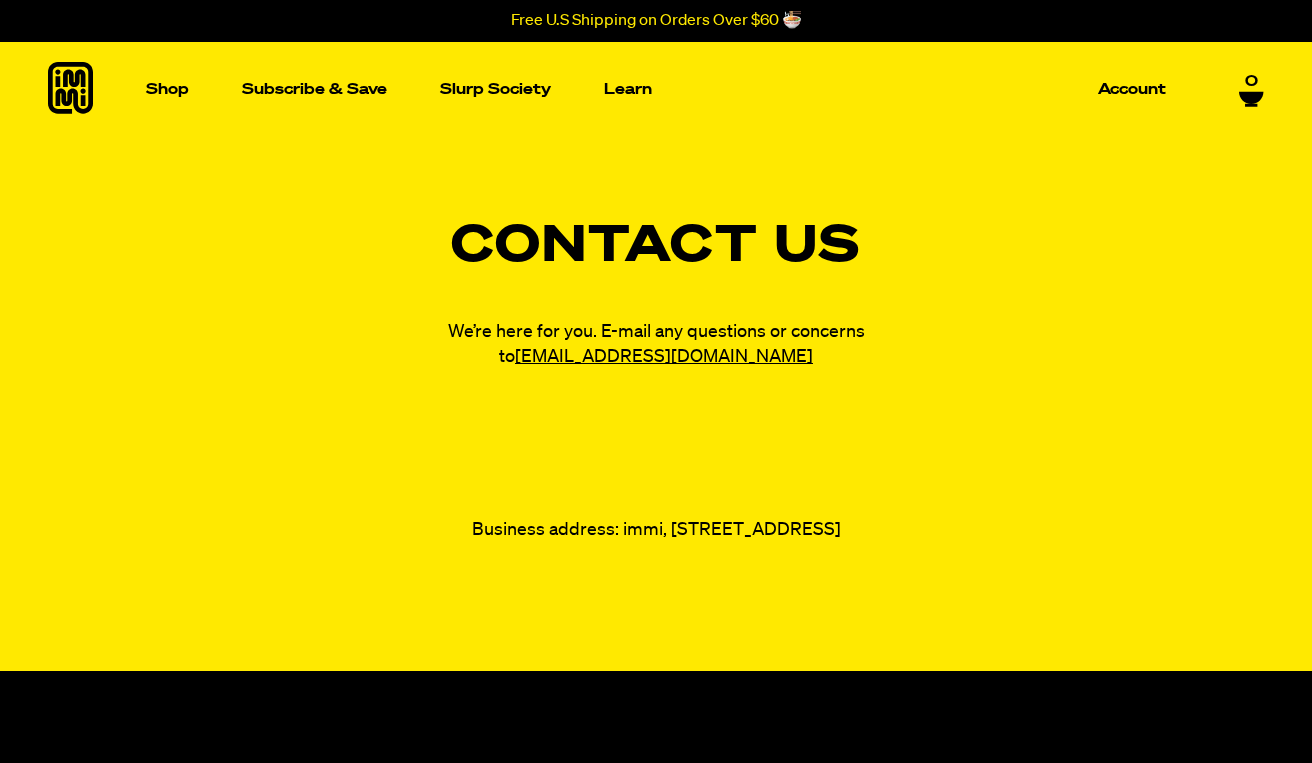 scroll, scrollTop: 0, scrollLeft: 0, axis: both 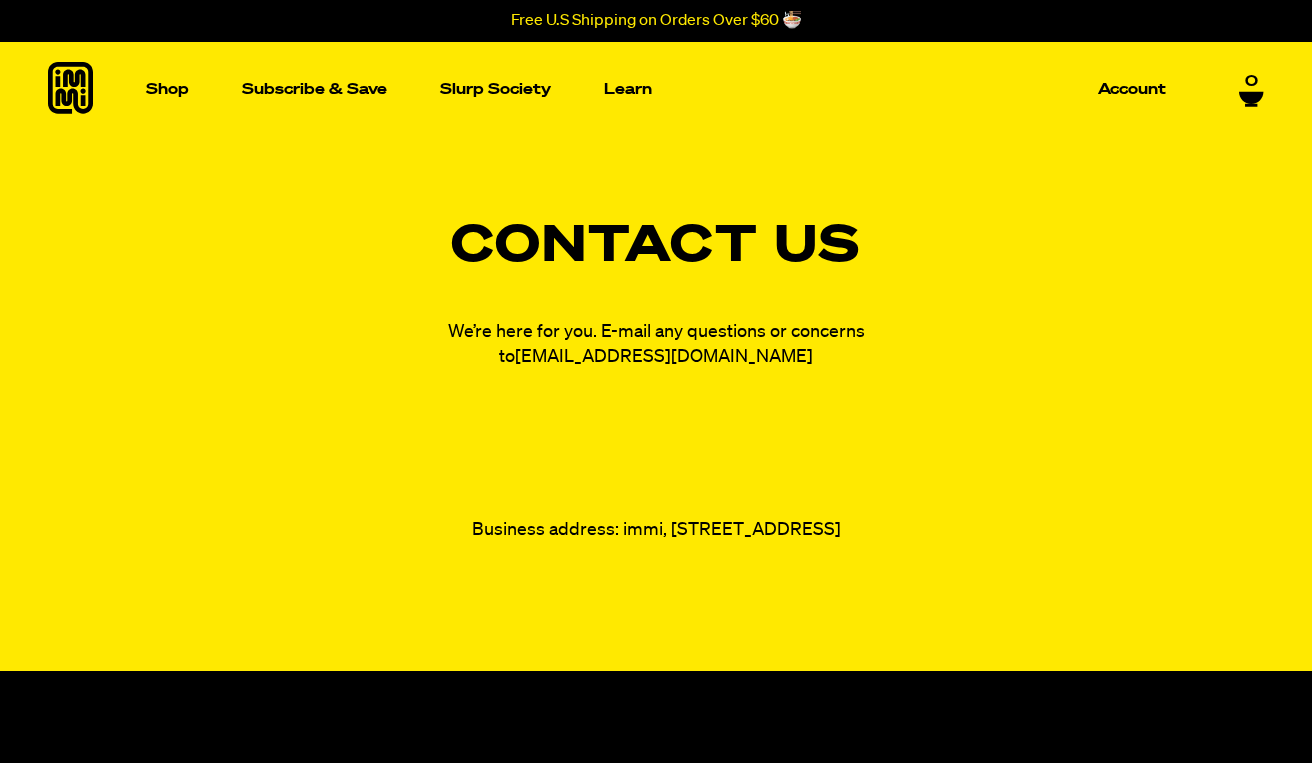 click on "[EMAIL_ADDRESS][DOMAIN_NAME]" at bounding box center (664, 357) 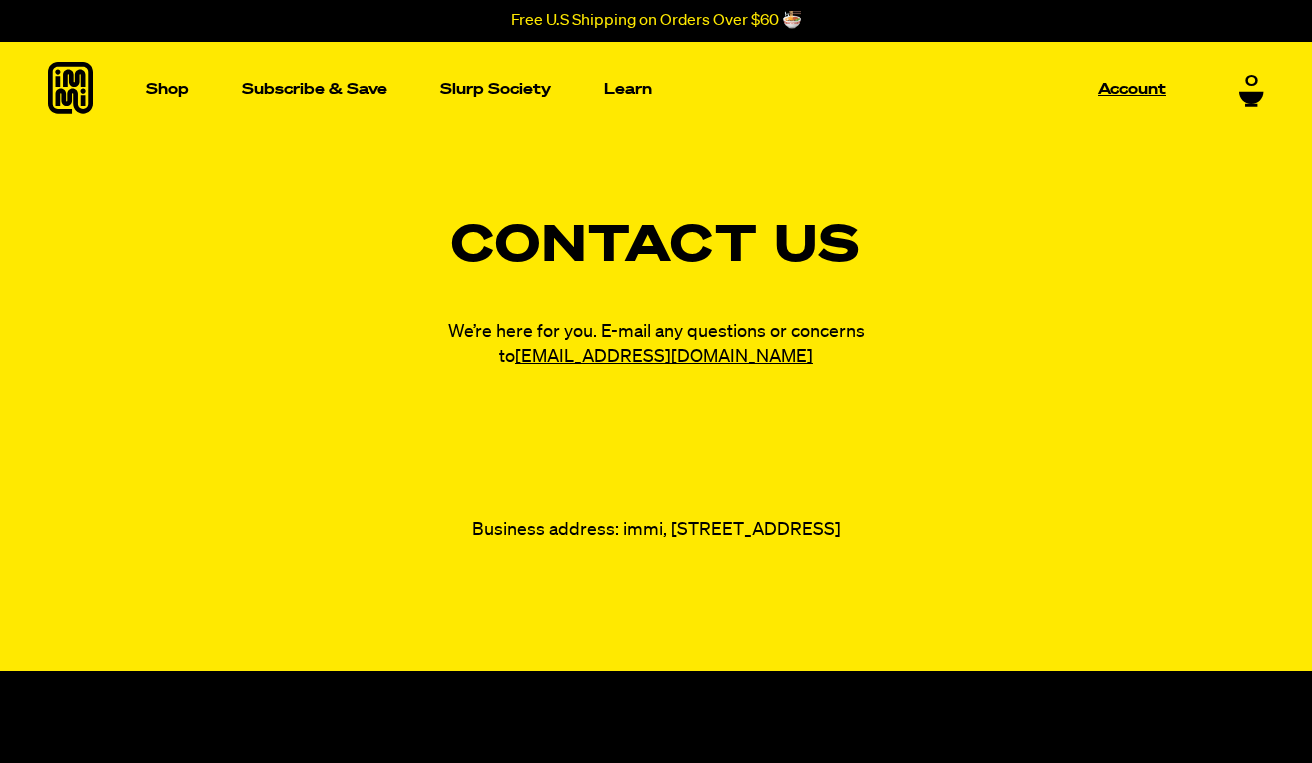 click on "Account" at bounding box center [1132, 89] 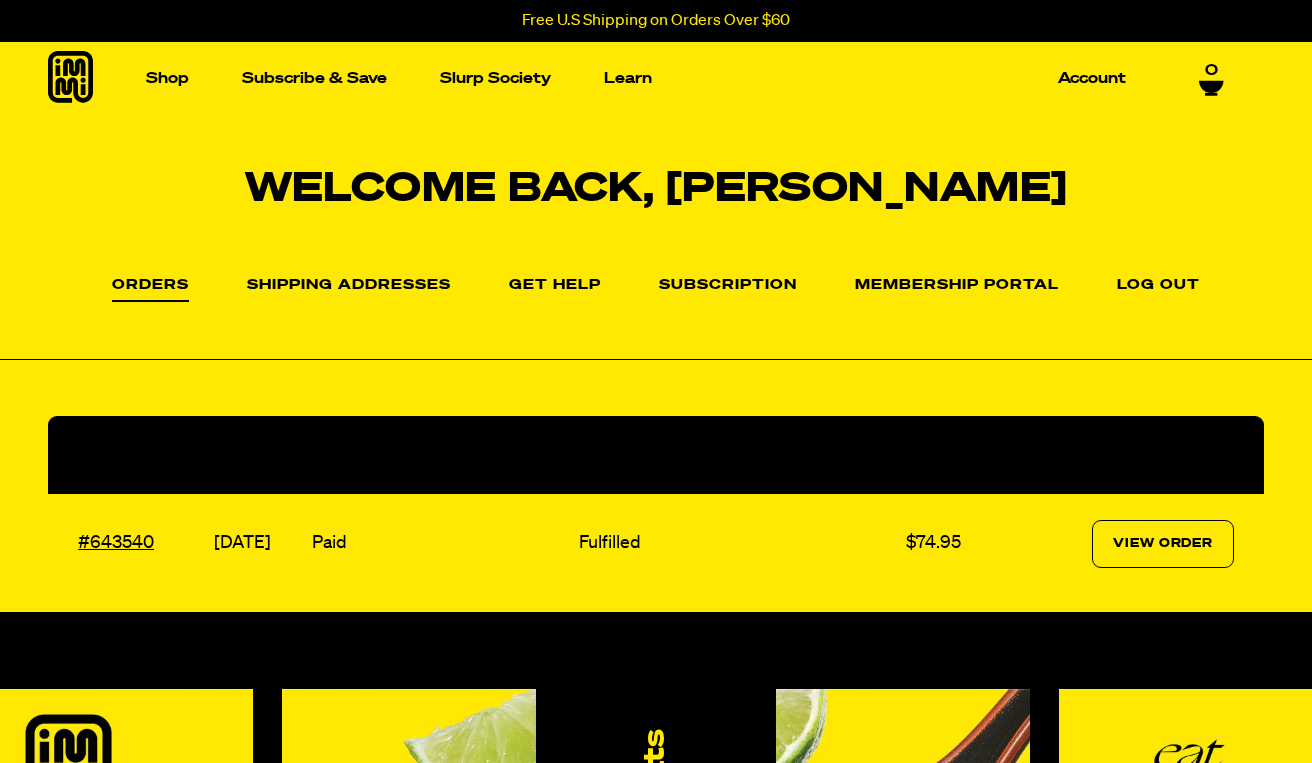 scroll, scrollTop: 0, scrollLeft: 0, axis: both 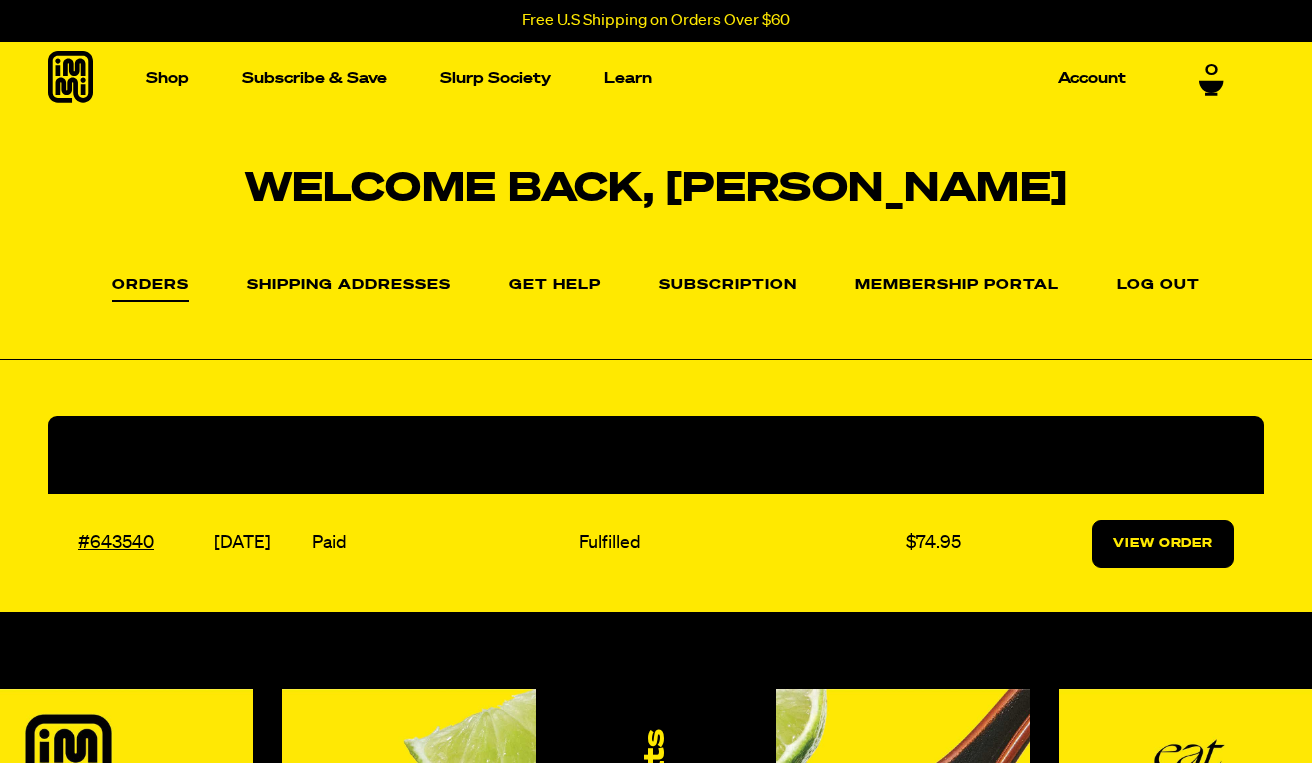 click on "View Order" at bounding box center (1163, 544) 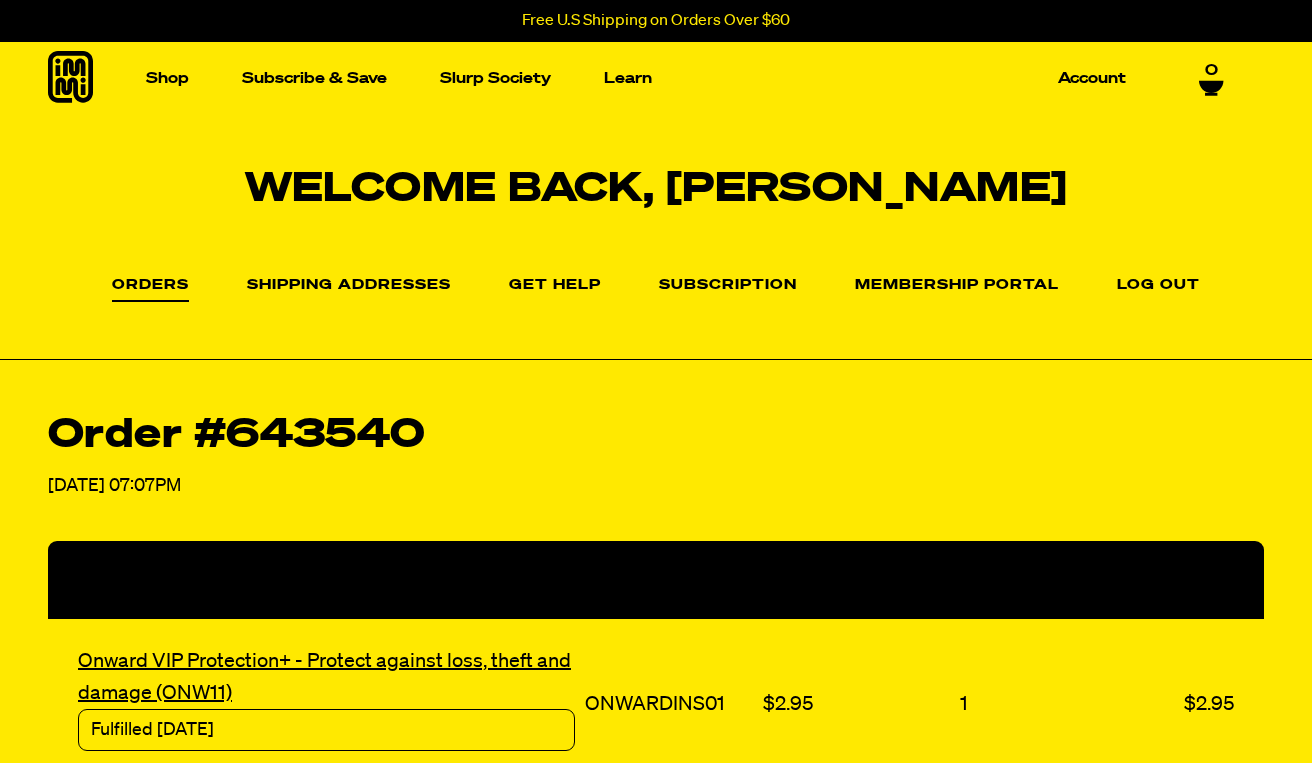 scroll, scrollTop: 0, scrollLeft: 0, axis: both 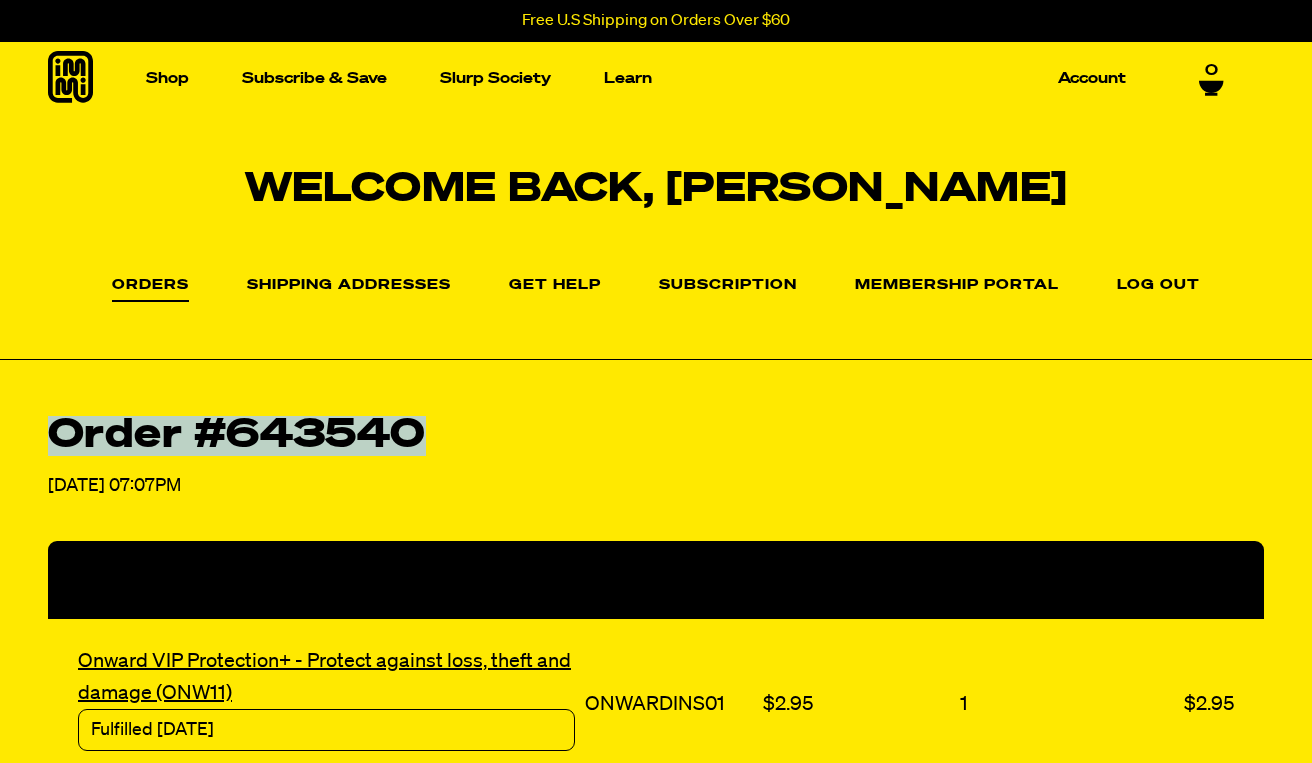 drag, startPoint x: 52, startPoint y: 433, endPoint x: 422, endPoint y: 453, distance: 370.54016 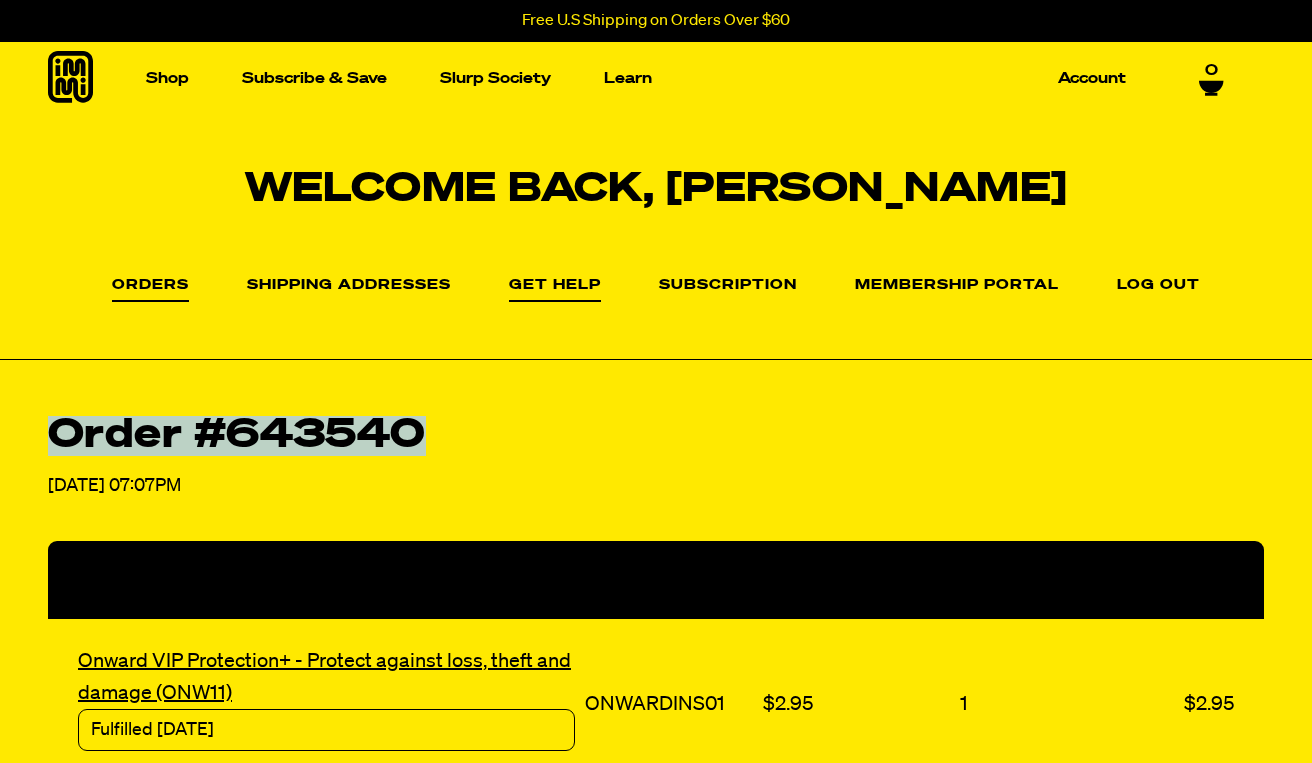 click on "Get Help" at bounding box center [555, 290] 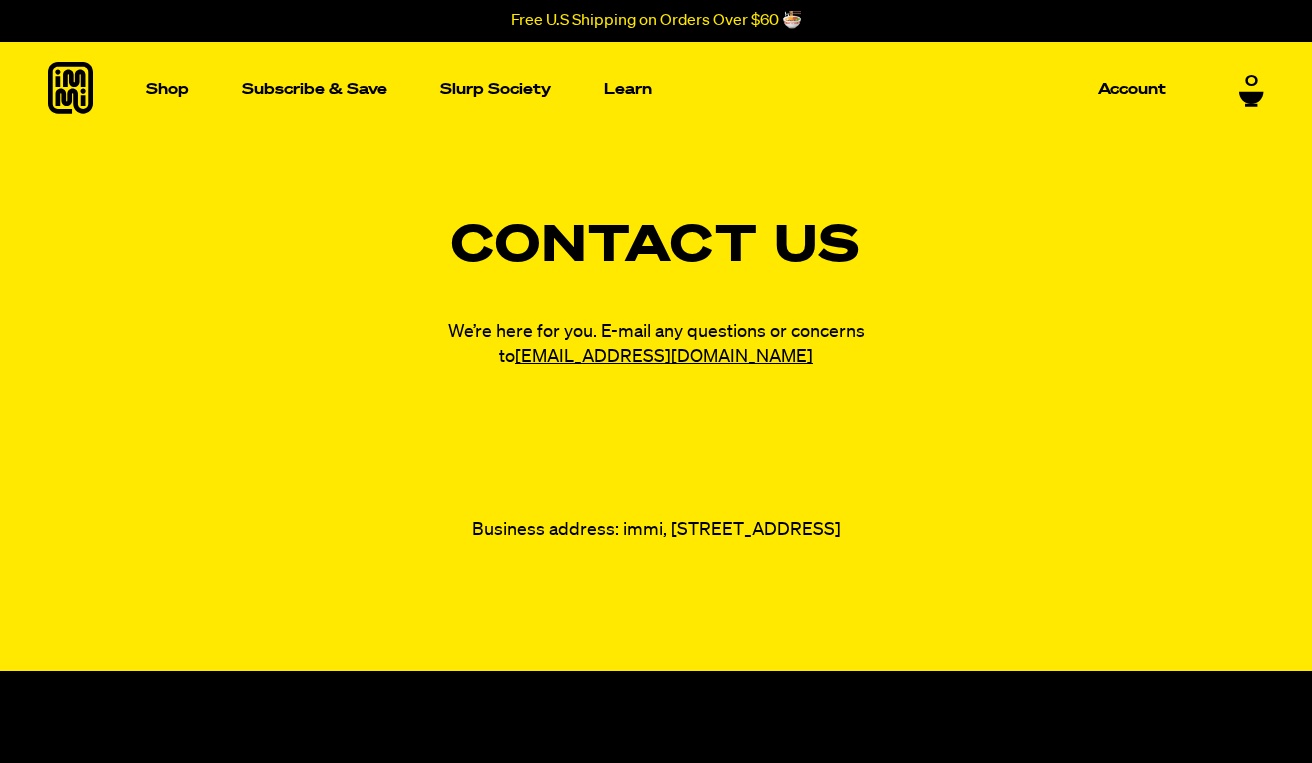 scroll, scrollTop: 0, scrollLeft: 0, axis: both 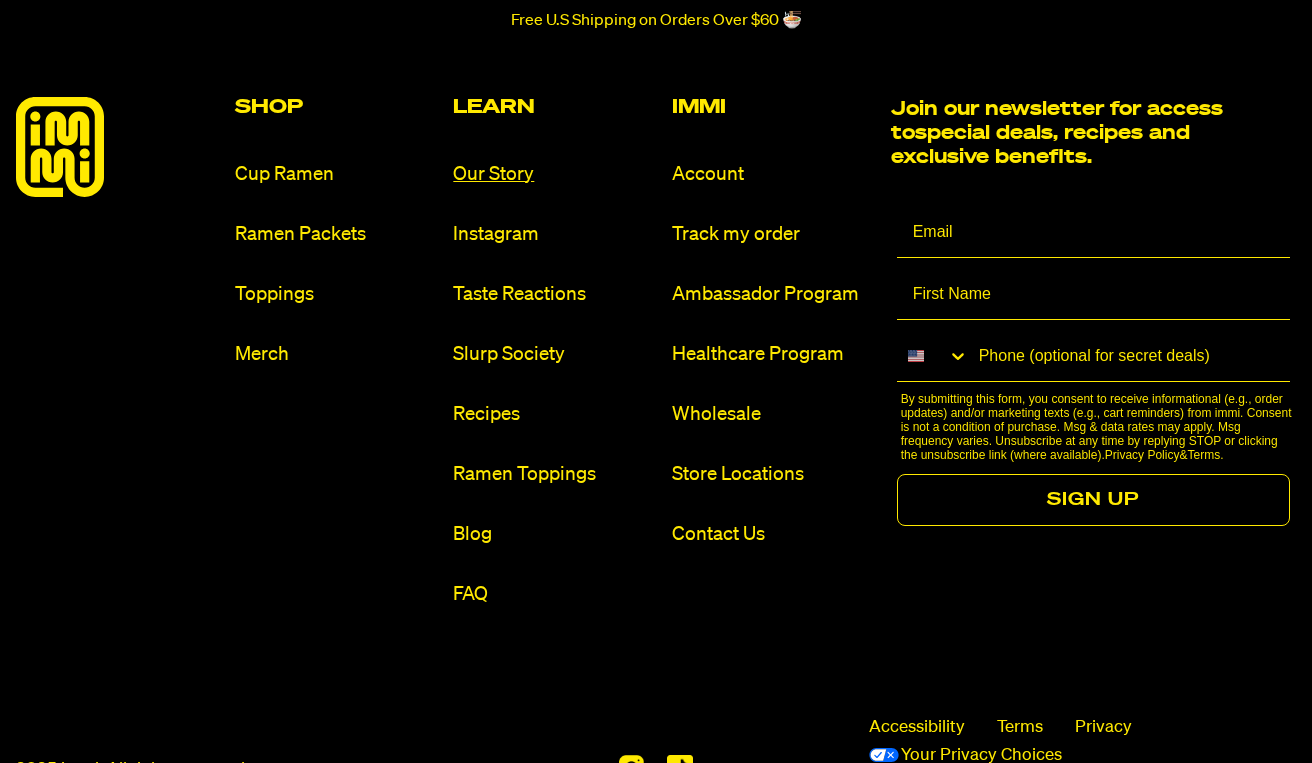 click on "Our Story" at bounding box center [554, 174] 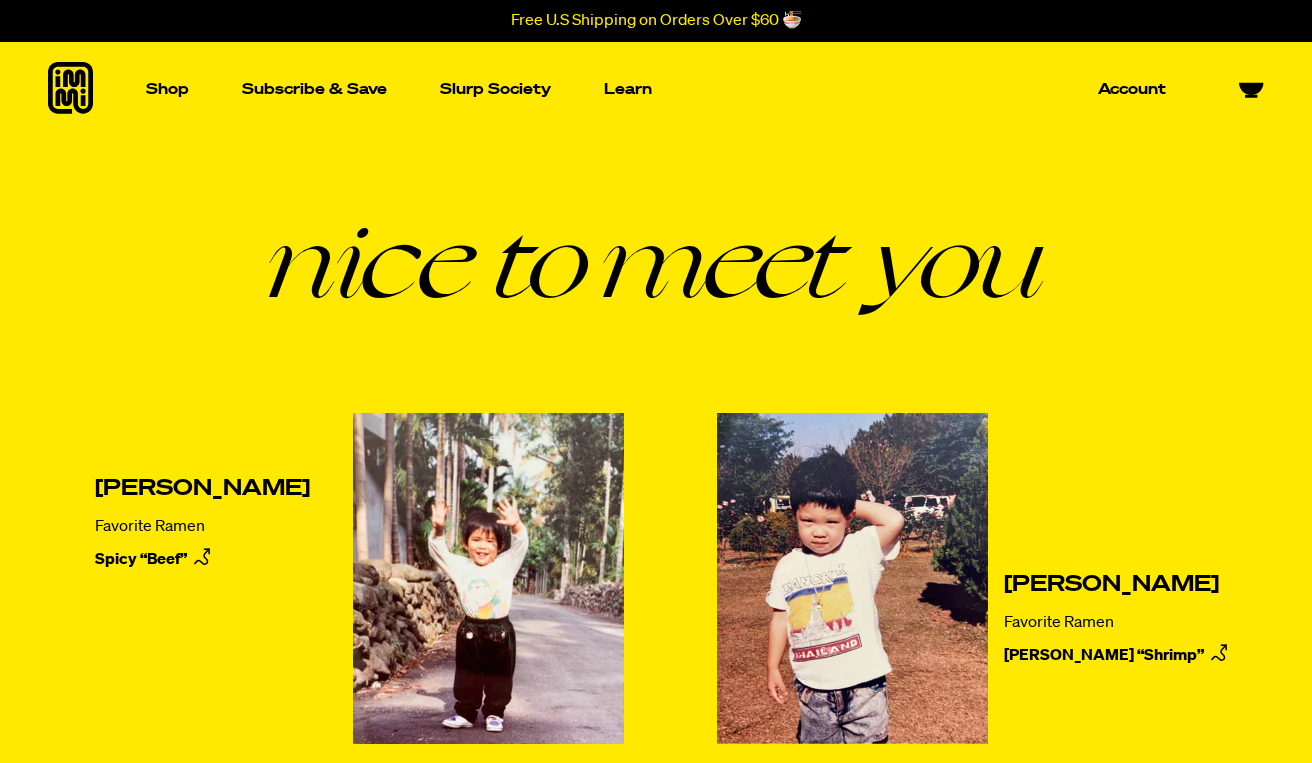 scroll, scrollTop: 0, scrollLeft: 0, axis: both 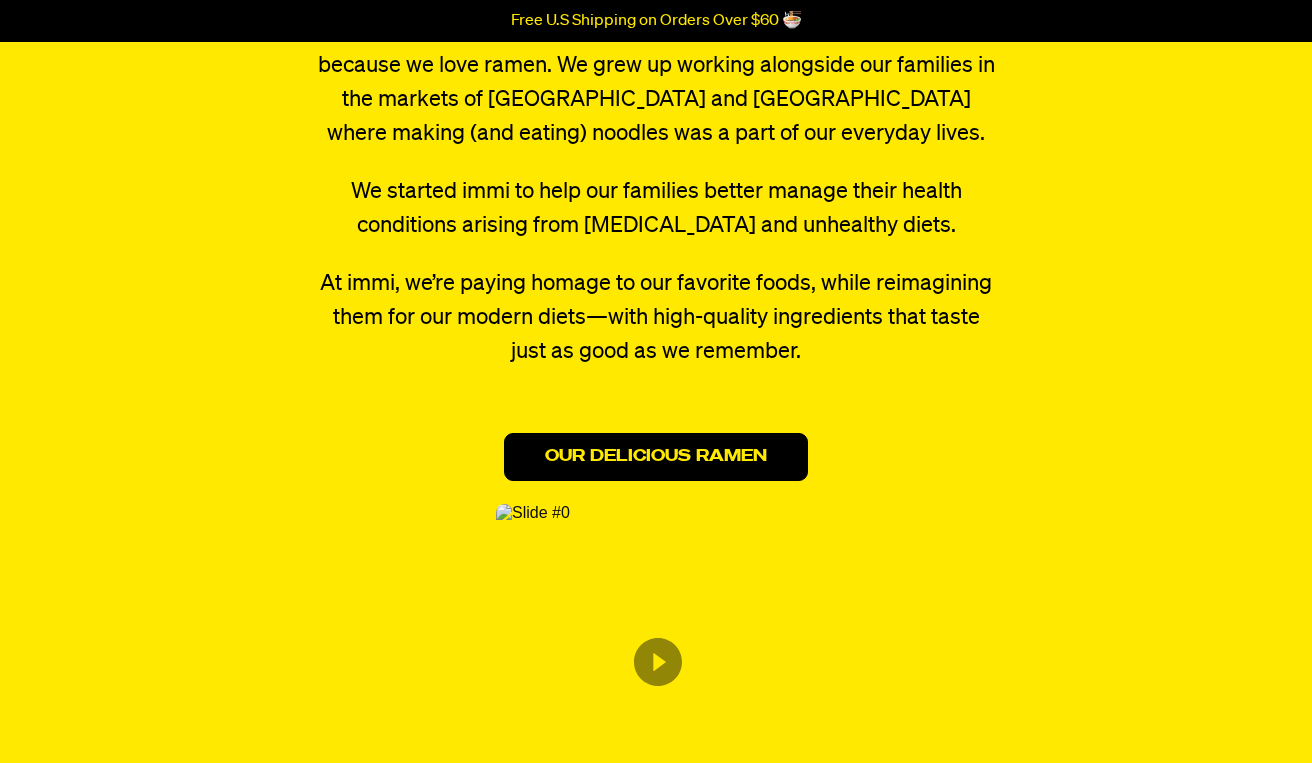 click on "Our Delicious Ramen" at bounding box center [656, 457] 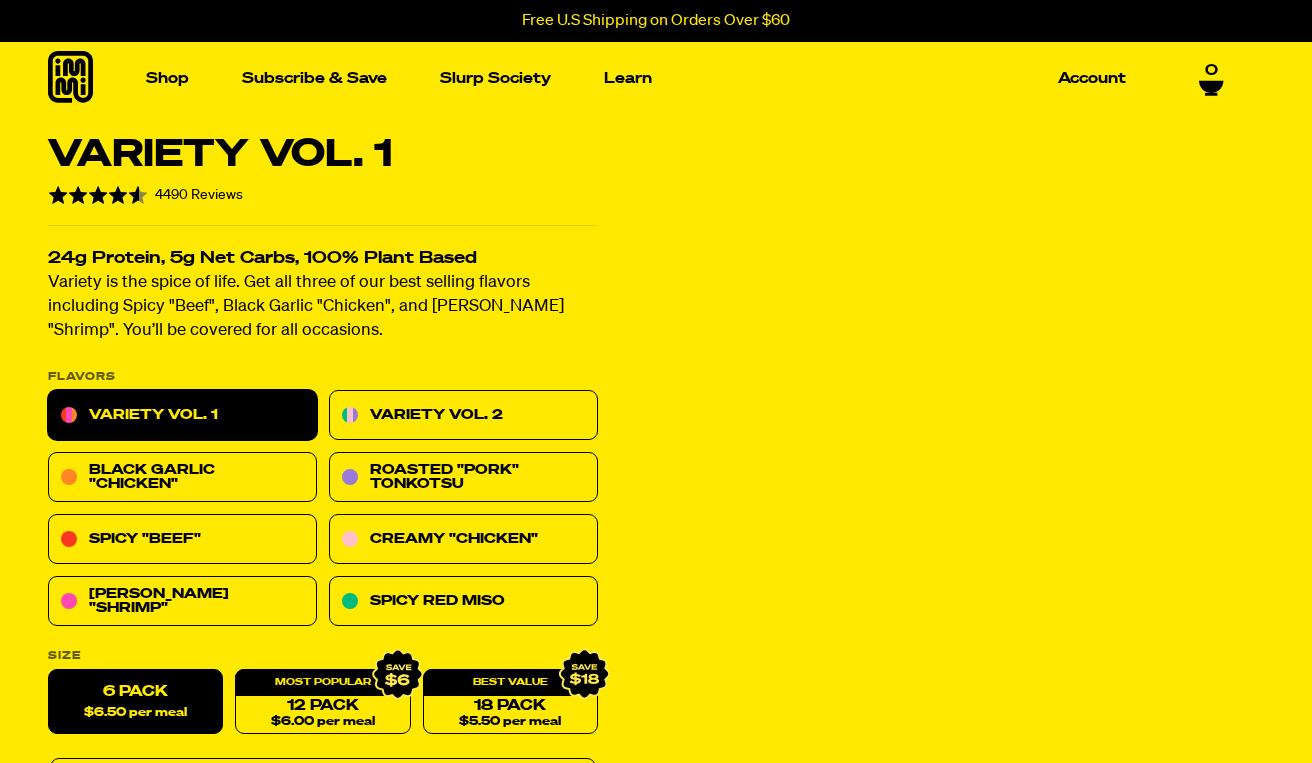 scroll, scrollTop: 0, scrollLeft: 0, axis: both 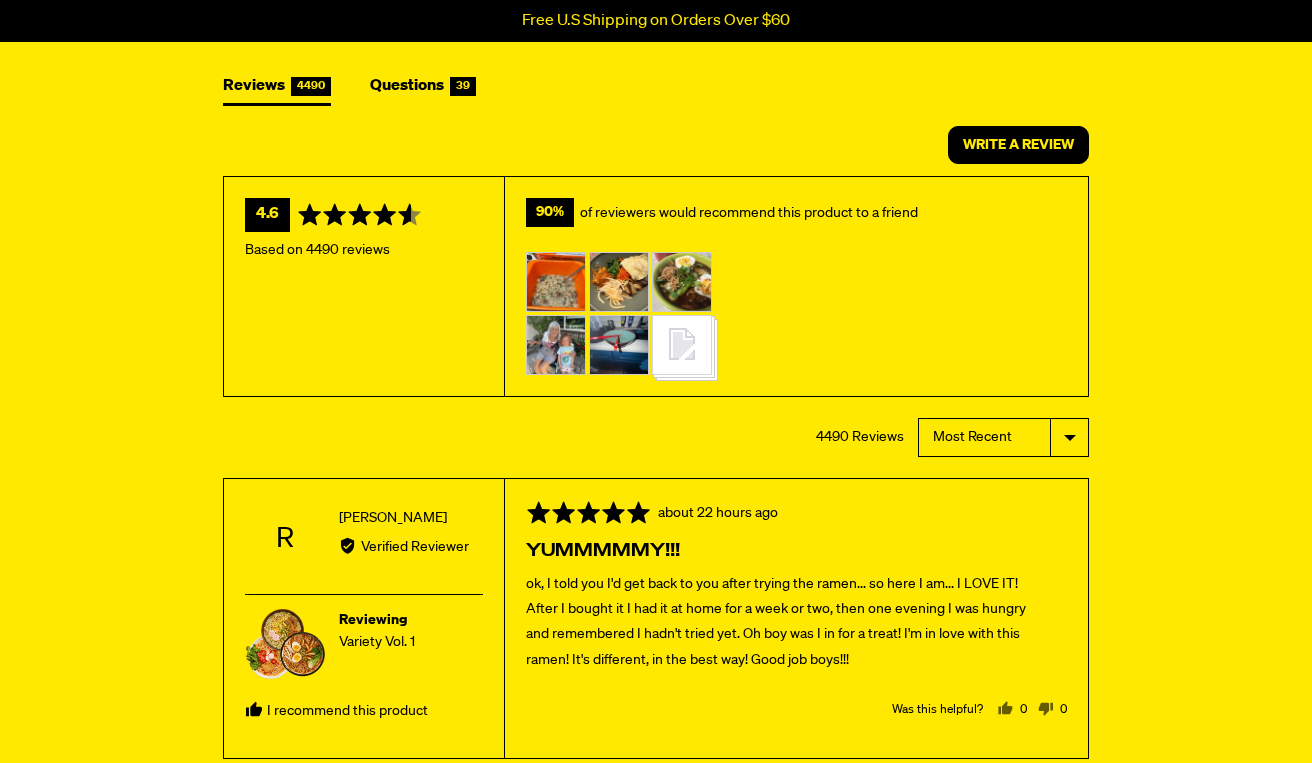 click on "39" at bounding box center (463, 86) 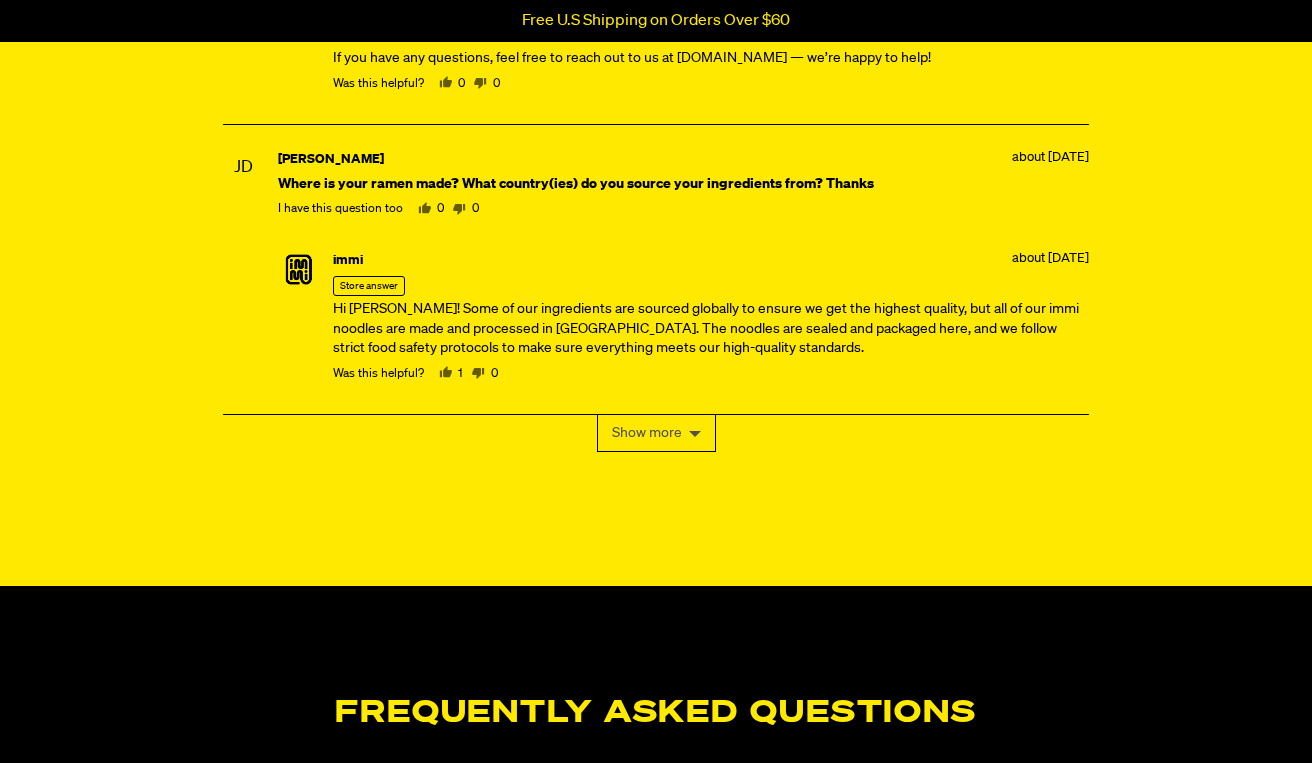 scroll, scrollTop: 7552, scrollLeft: 0, axis: vertical 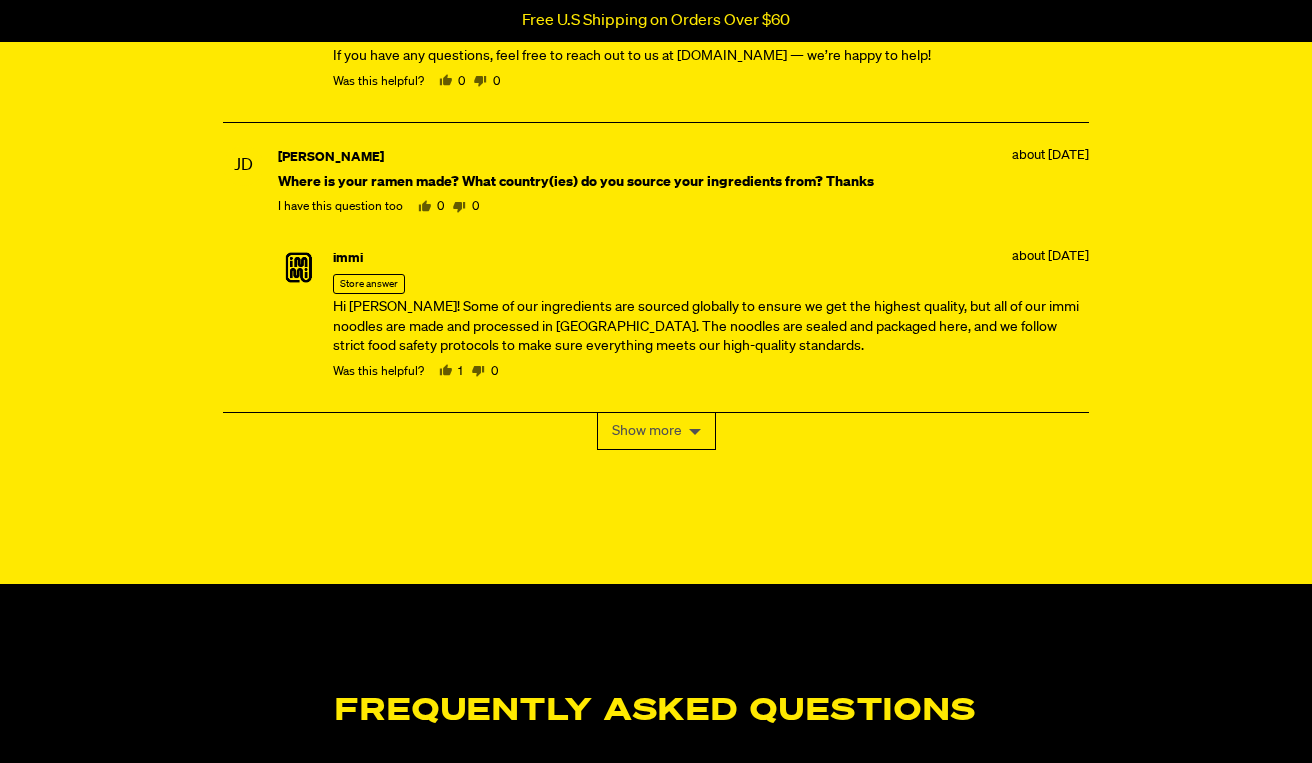 click on "Show more" at bounding box center (656, 431) 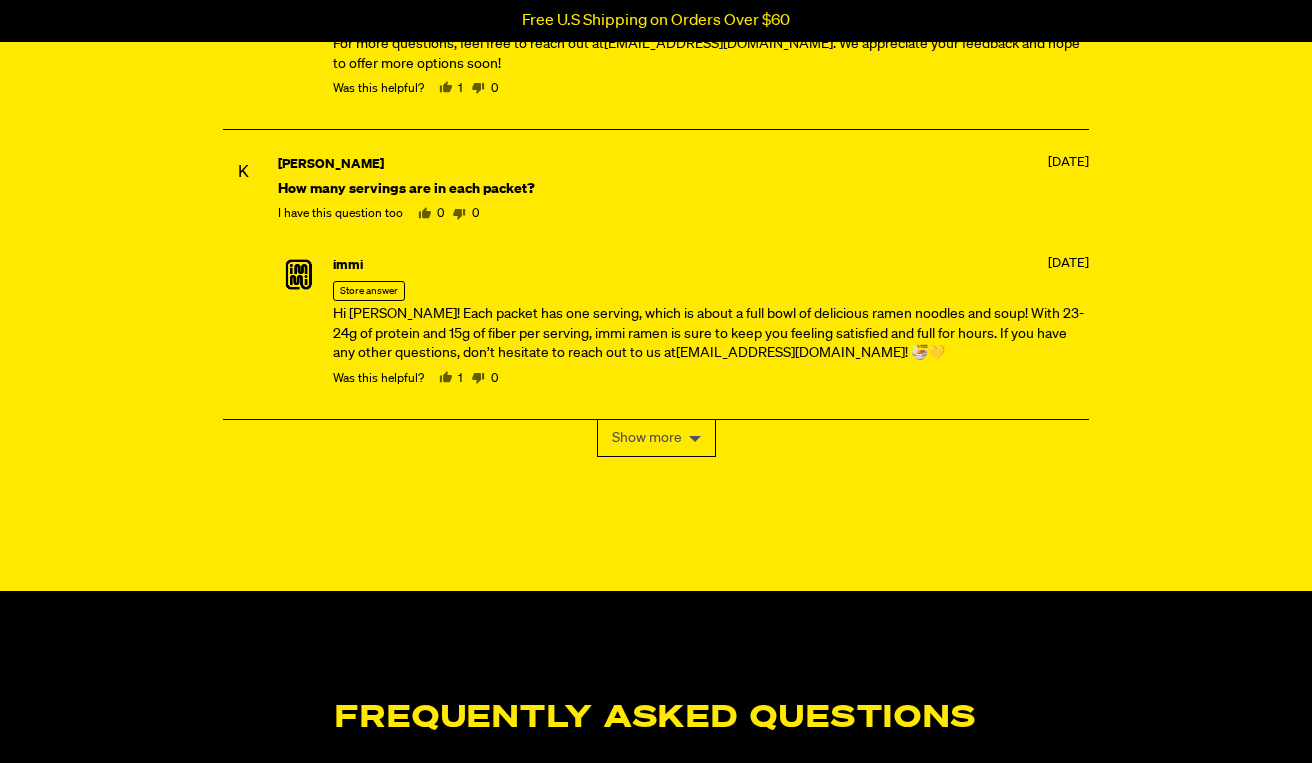 scroll, scrollTop: 9047, scrollLeft: 0, axis: vertical 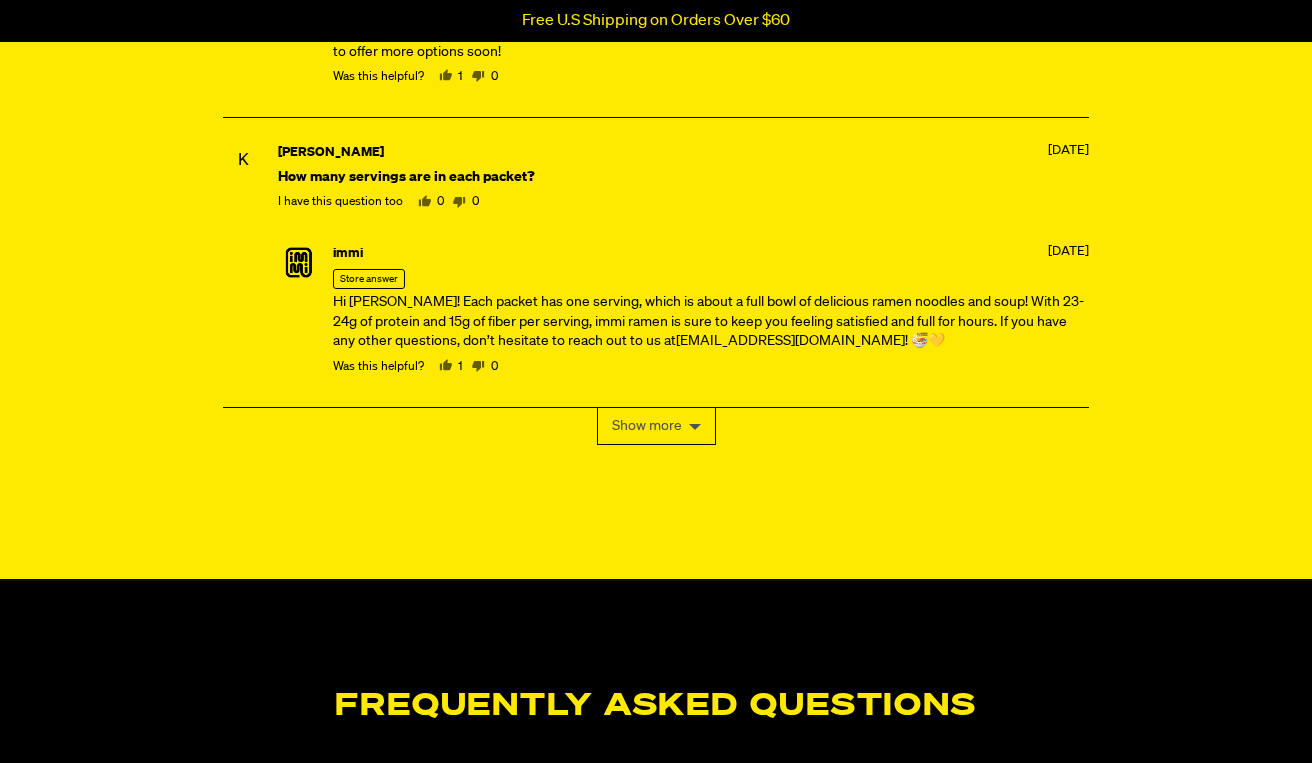 click on "Show more" at bounding box center [656, 426] 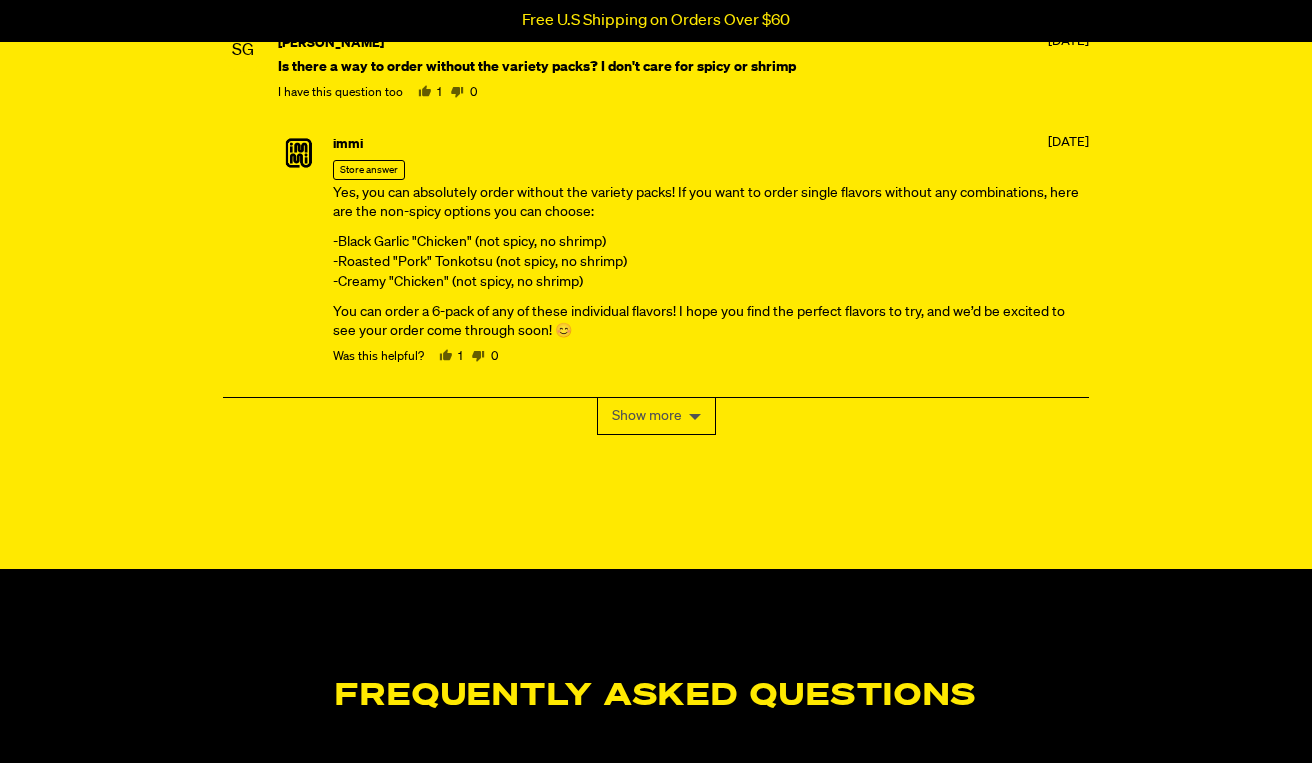 scroll, scrollTop: 10752, scrollLeft: 0, axis: vertical 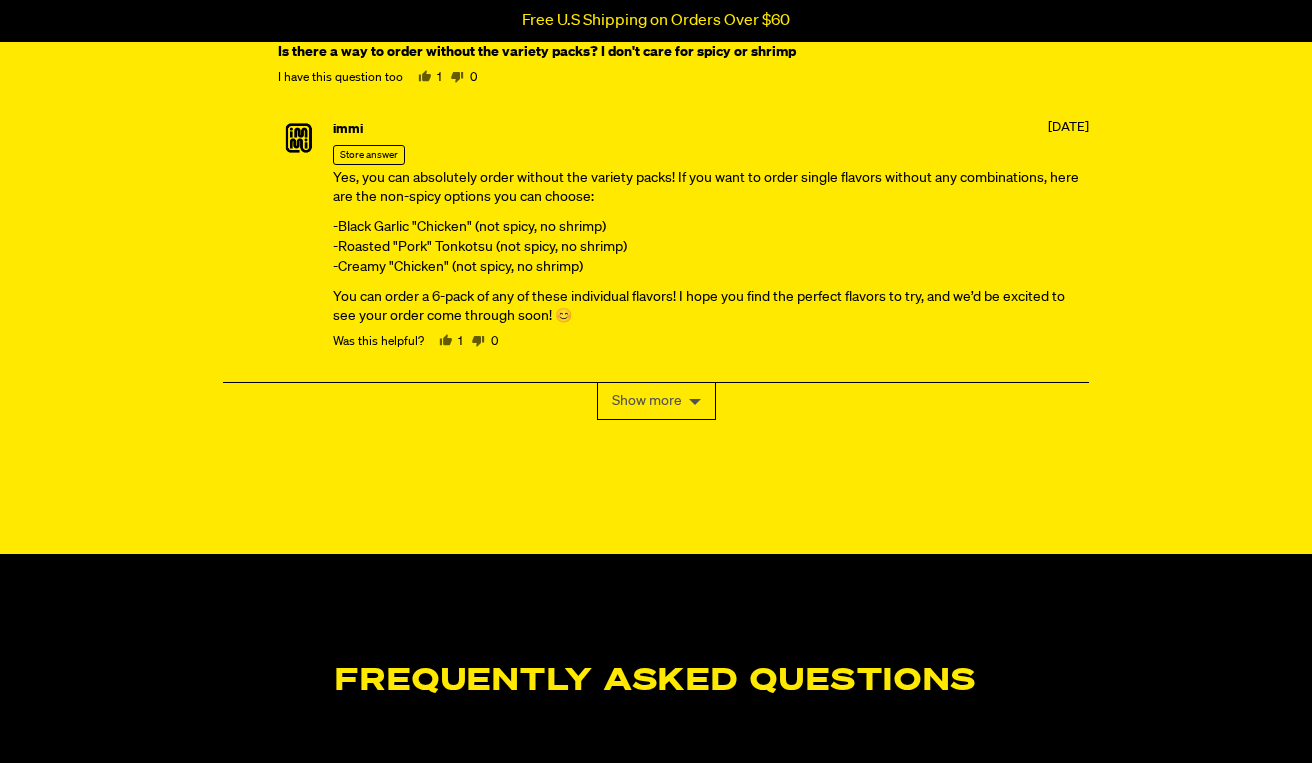 click on "Show more" at bounding box center (656, 401) 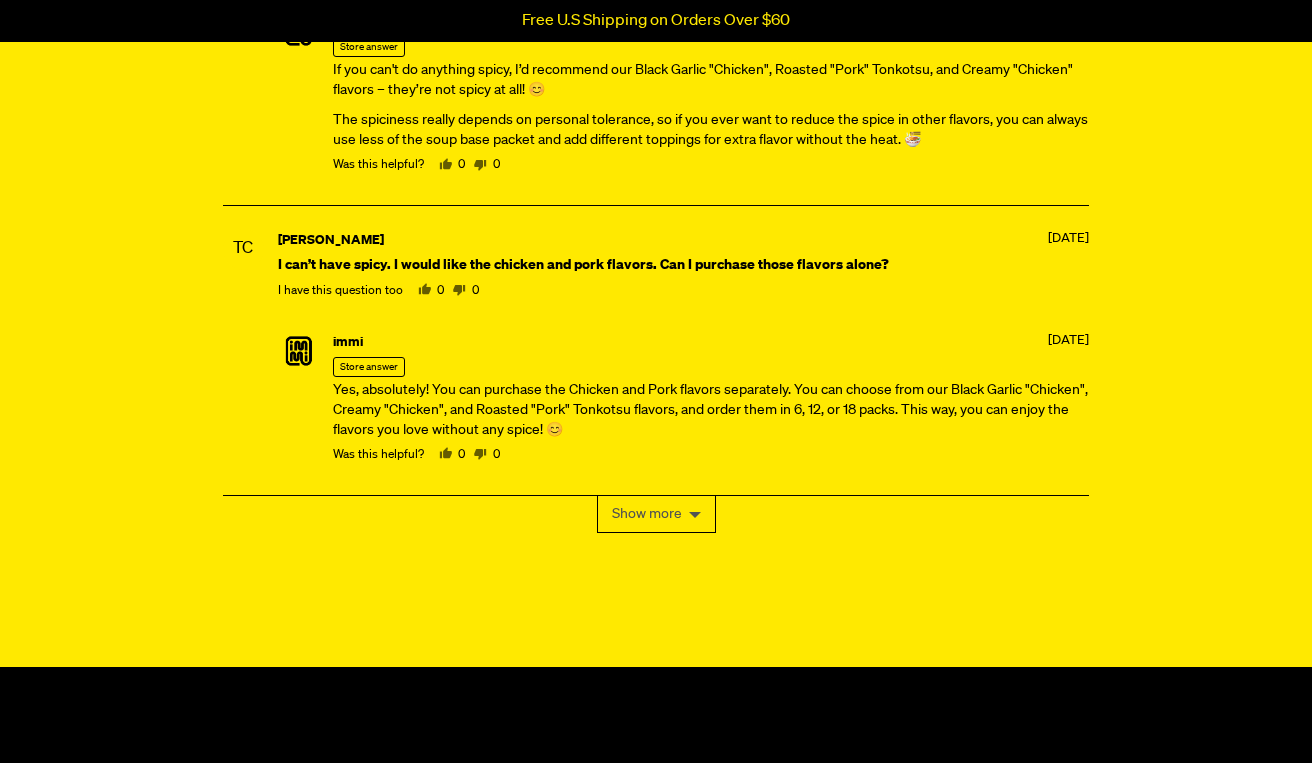 scroll, scrollTop: 12239, scrollLeft: 0, axis: vertical 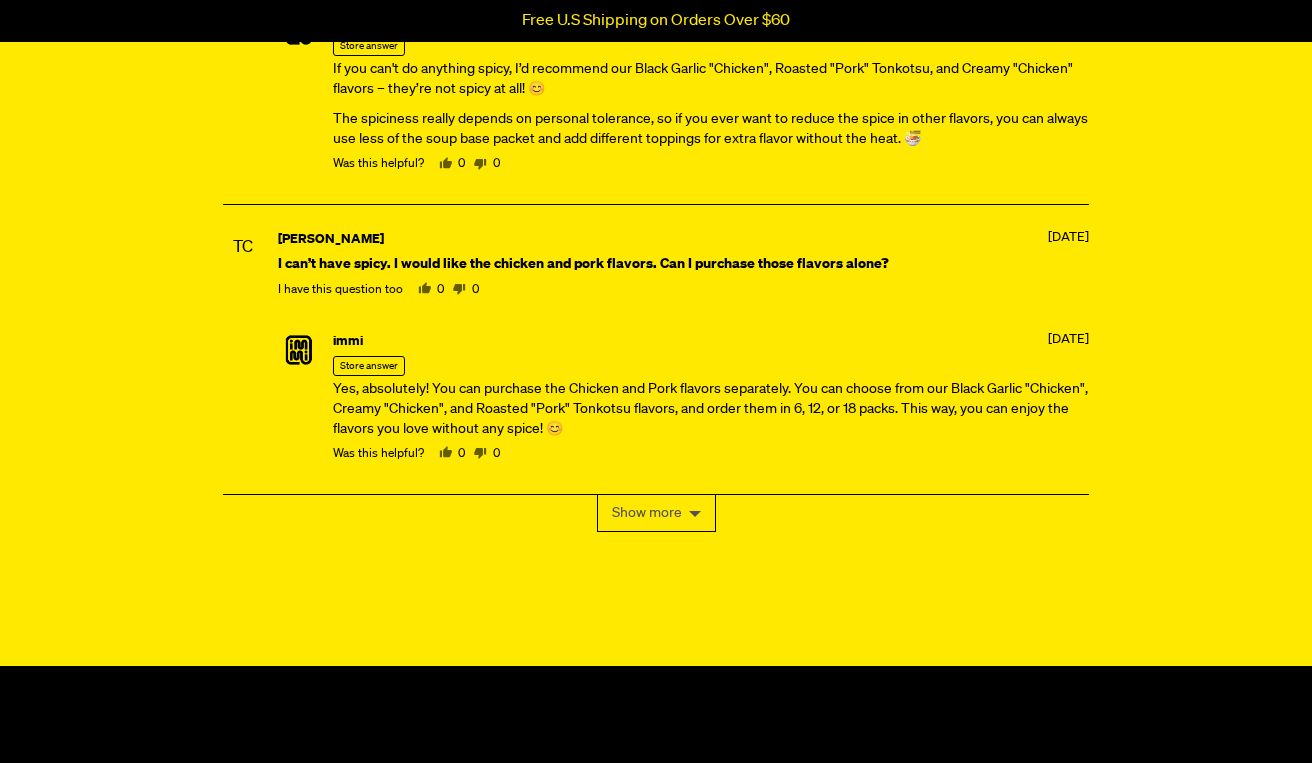 click on "Show more" at bounding box center (656, 513) 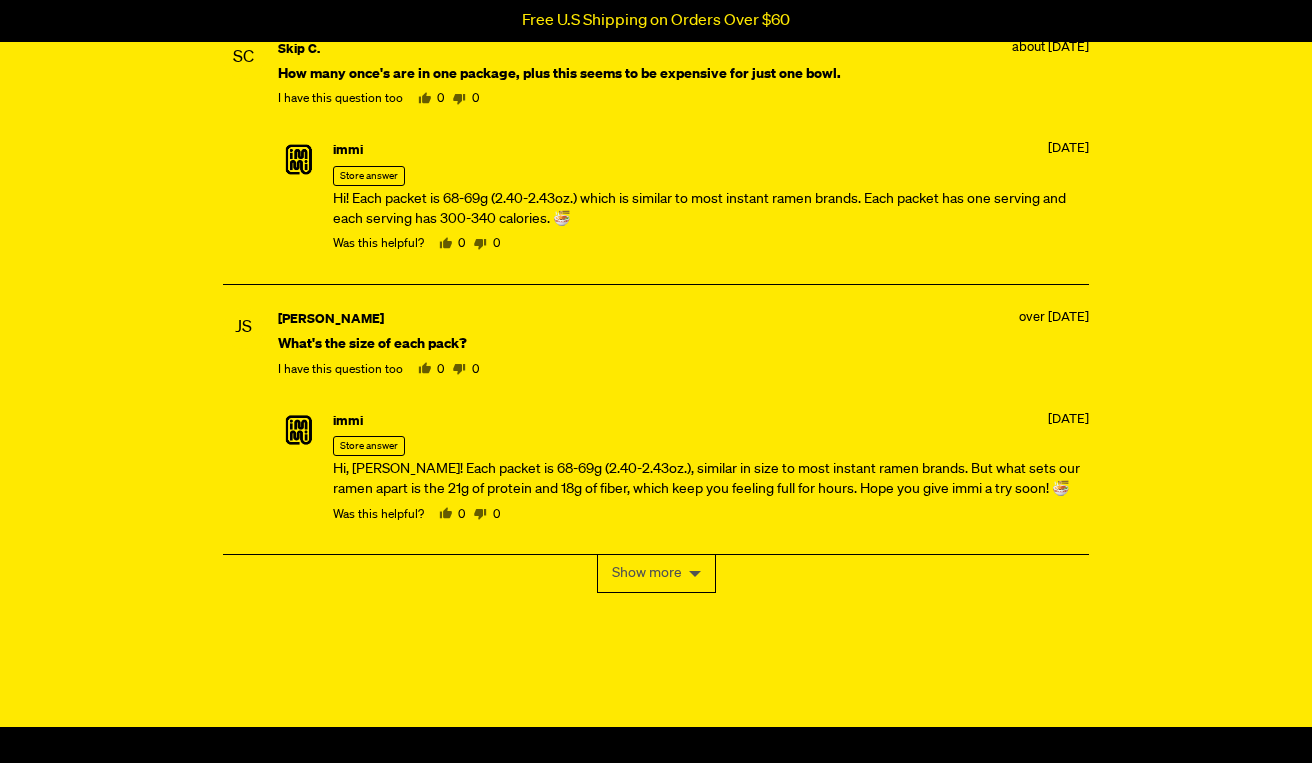 scroll, scrollTop: 13669, scrollLeft: 0, axis: vertical 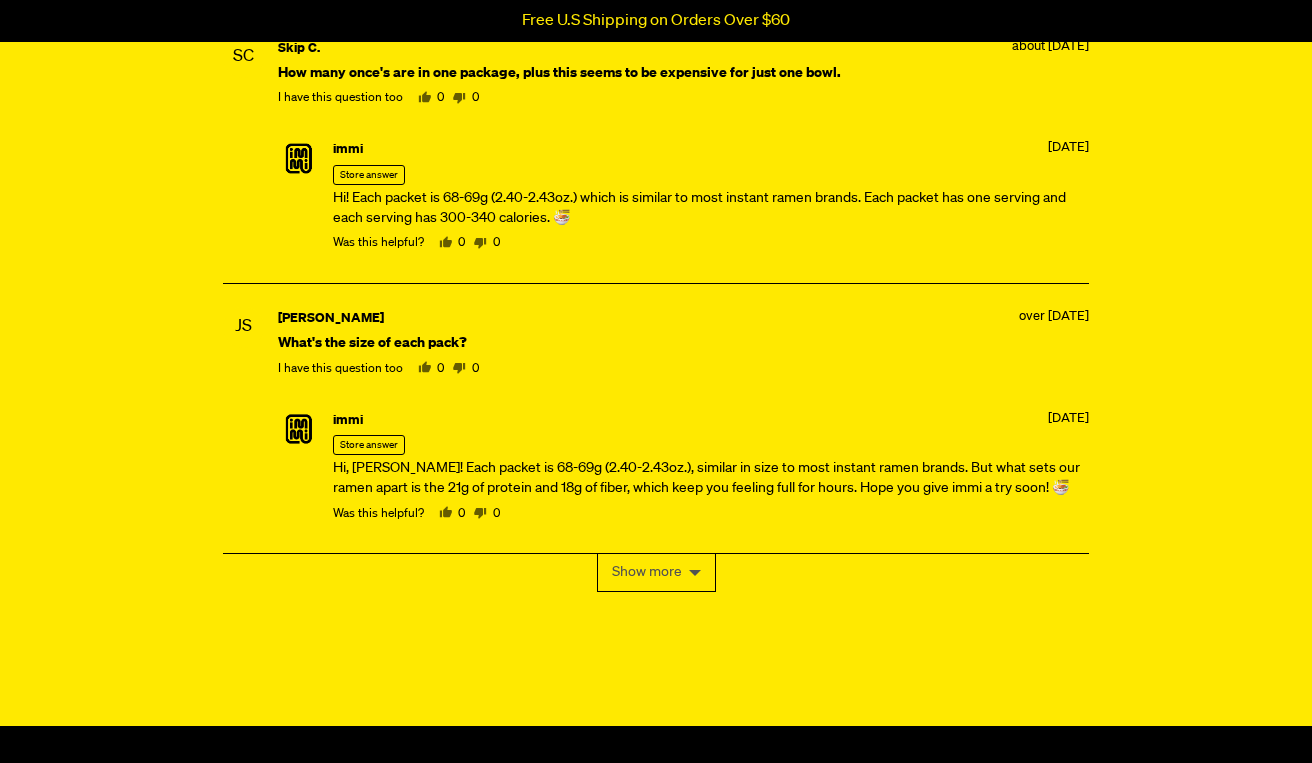 click on "Show more" at bounding box center (656, 572) 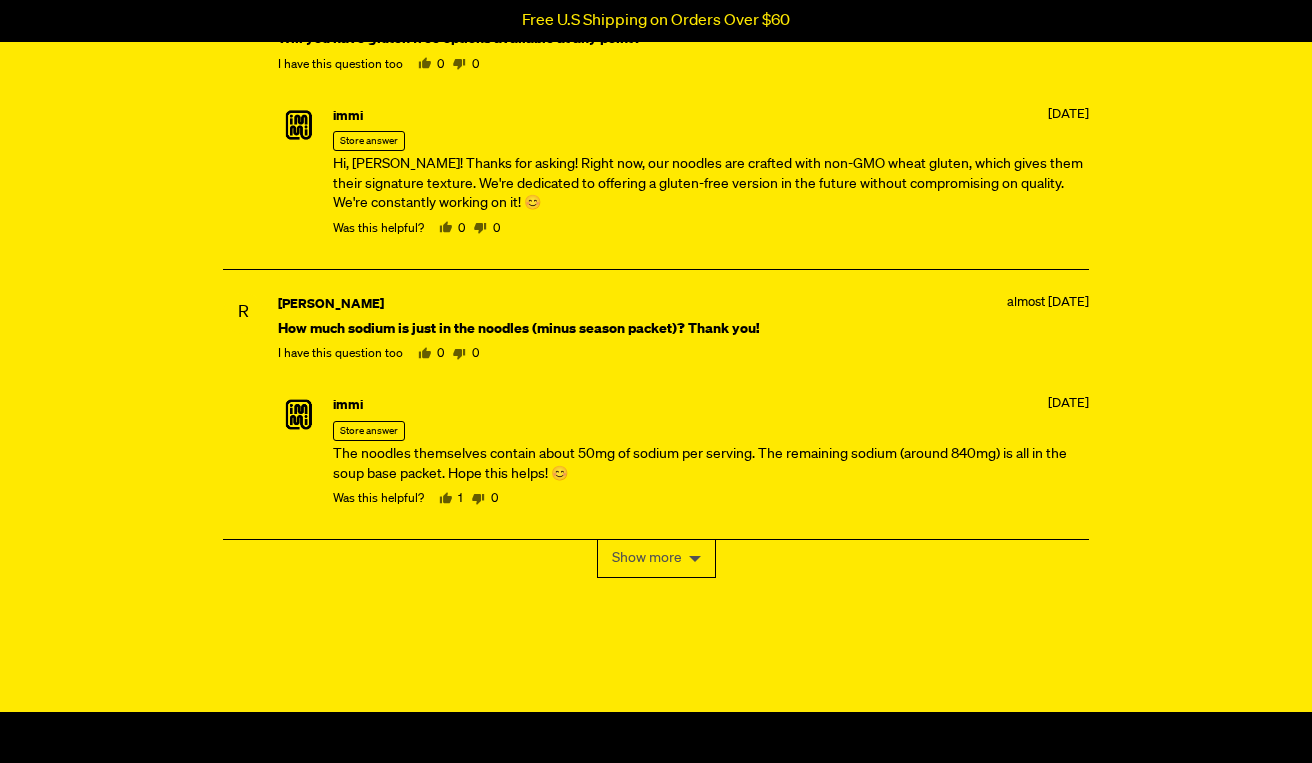 scroll, scrollTop: 15271, scrollLeft: 0, axis: vertical 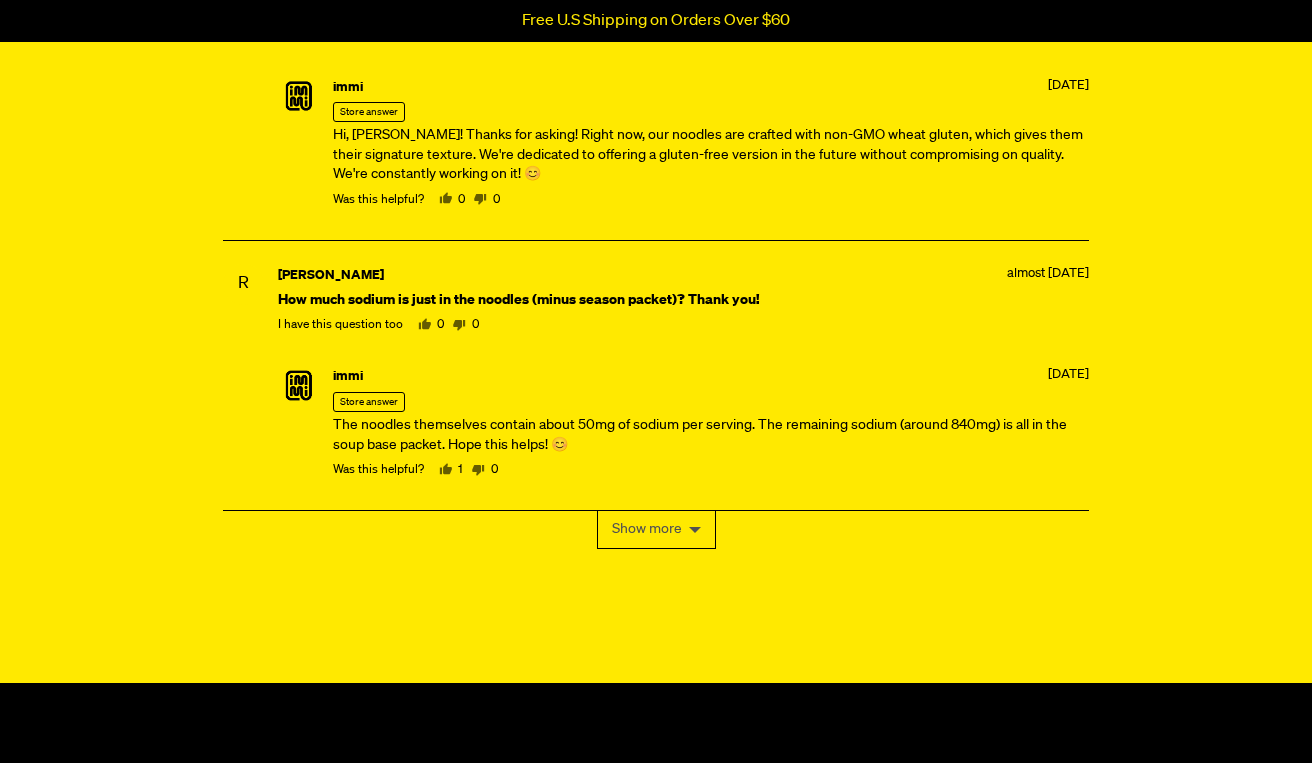 click on "Show more" at bounding box center (656, 529) 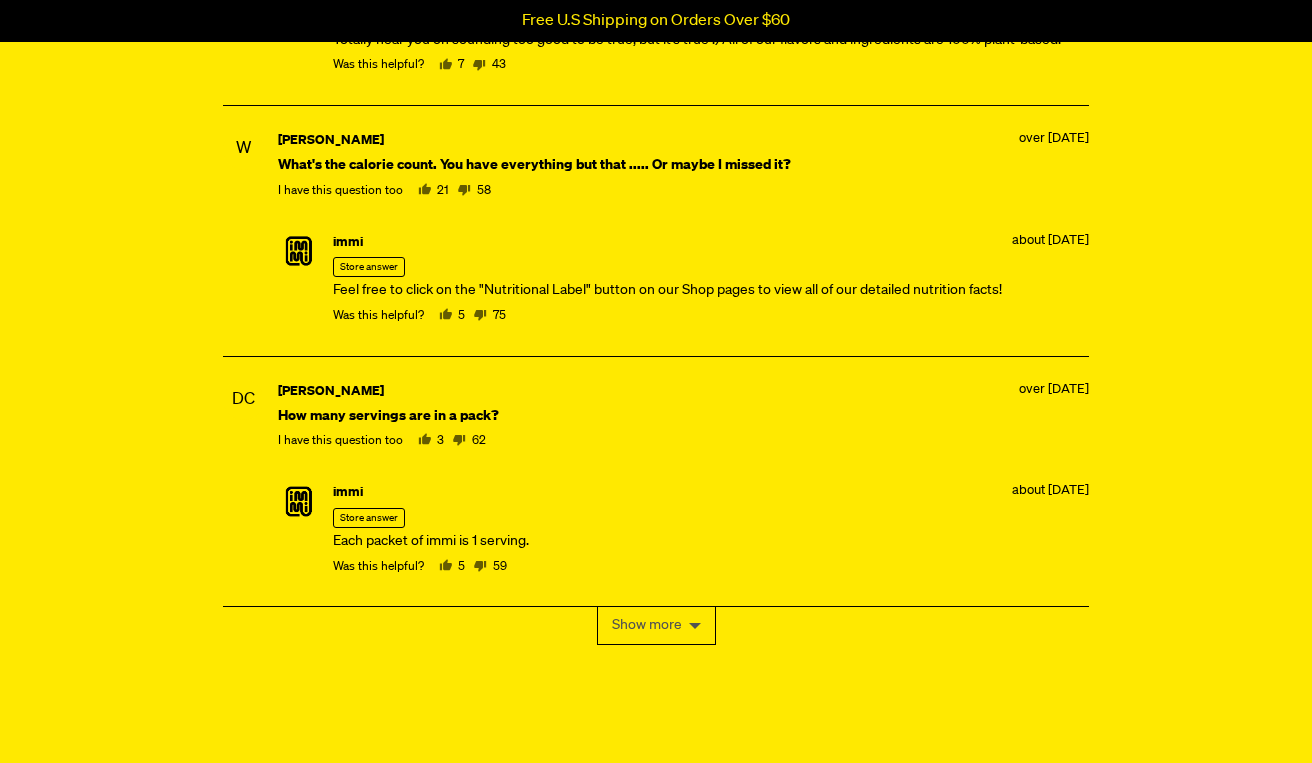 scroll, scrollTop: 16513, scrollLeft: 0, axis: vertical 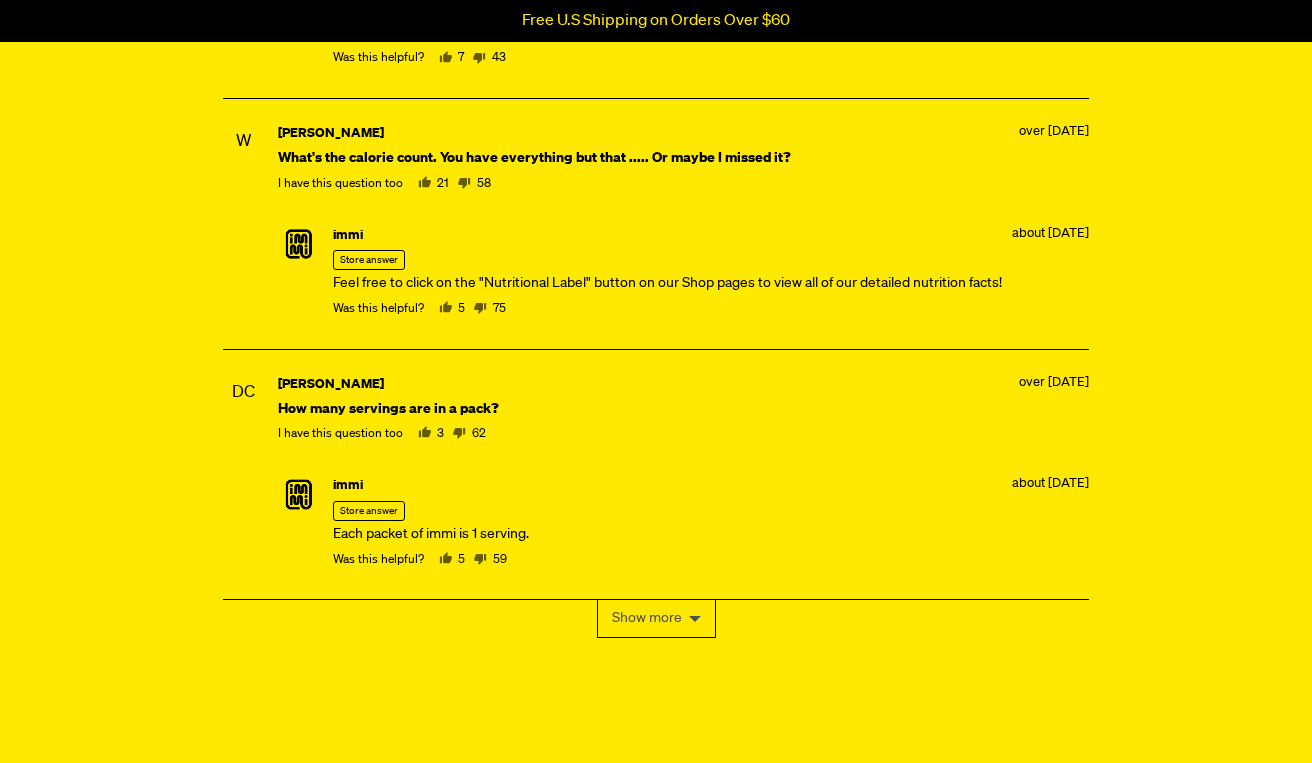 click on "Show more" at bounding box center [656, 618] 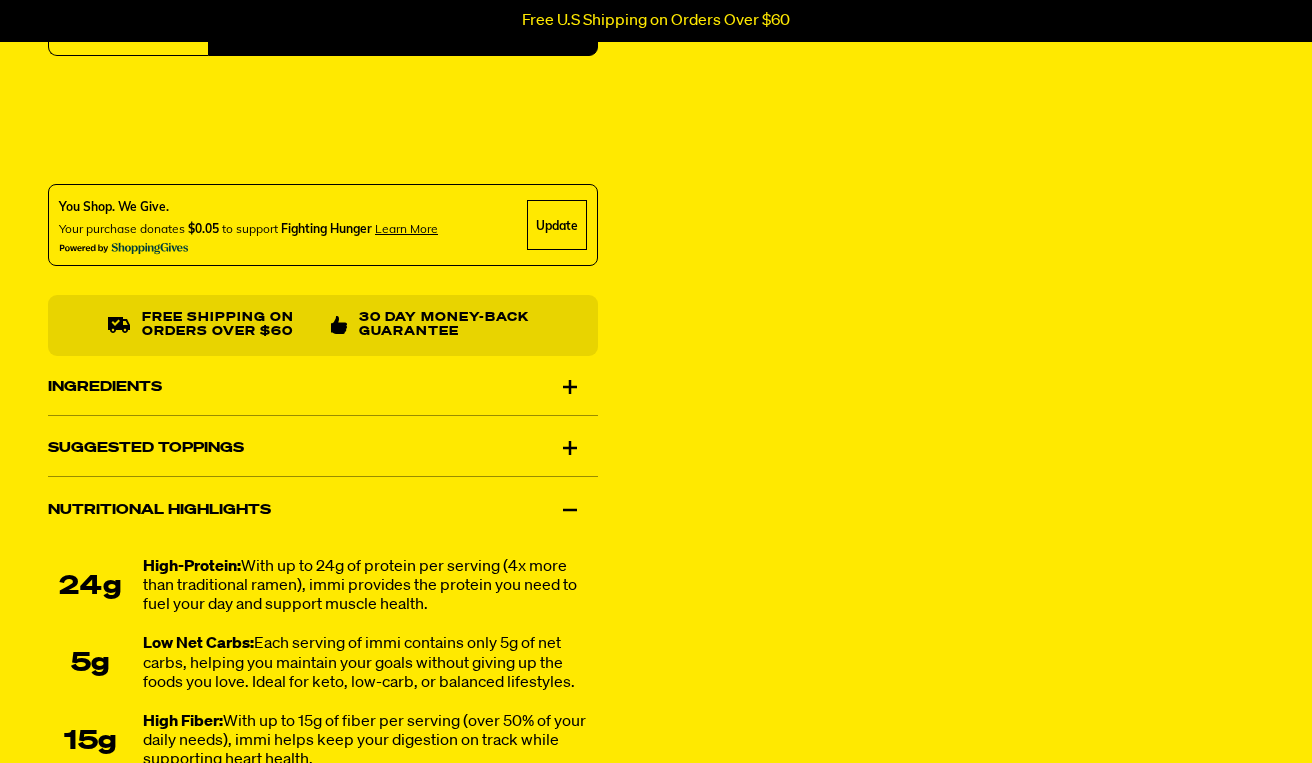 scroll, scrollTop: 1068, scrollLeft: 0, axis: vertical 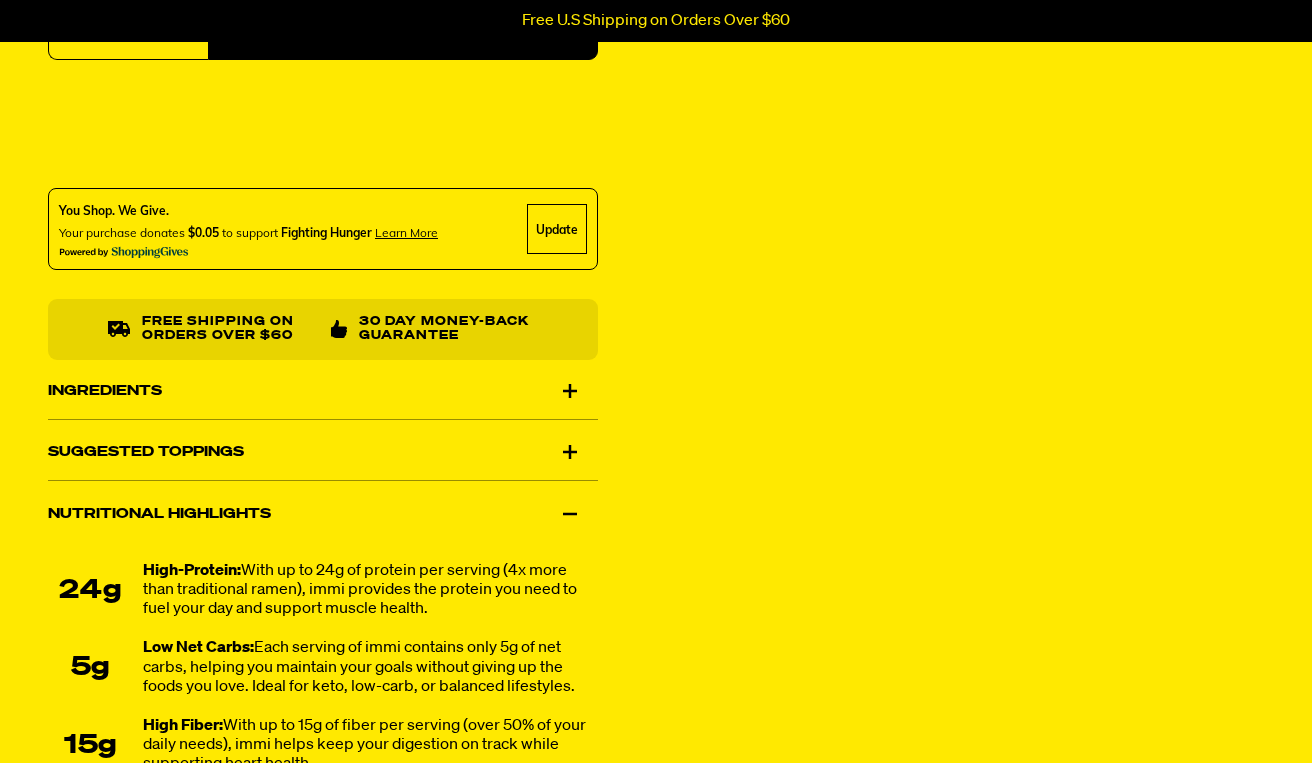click 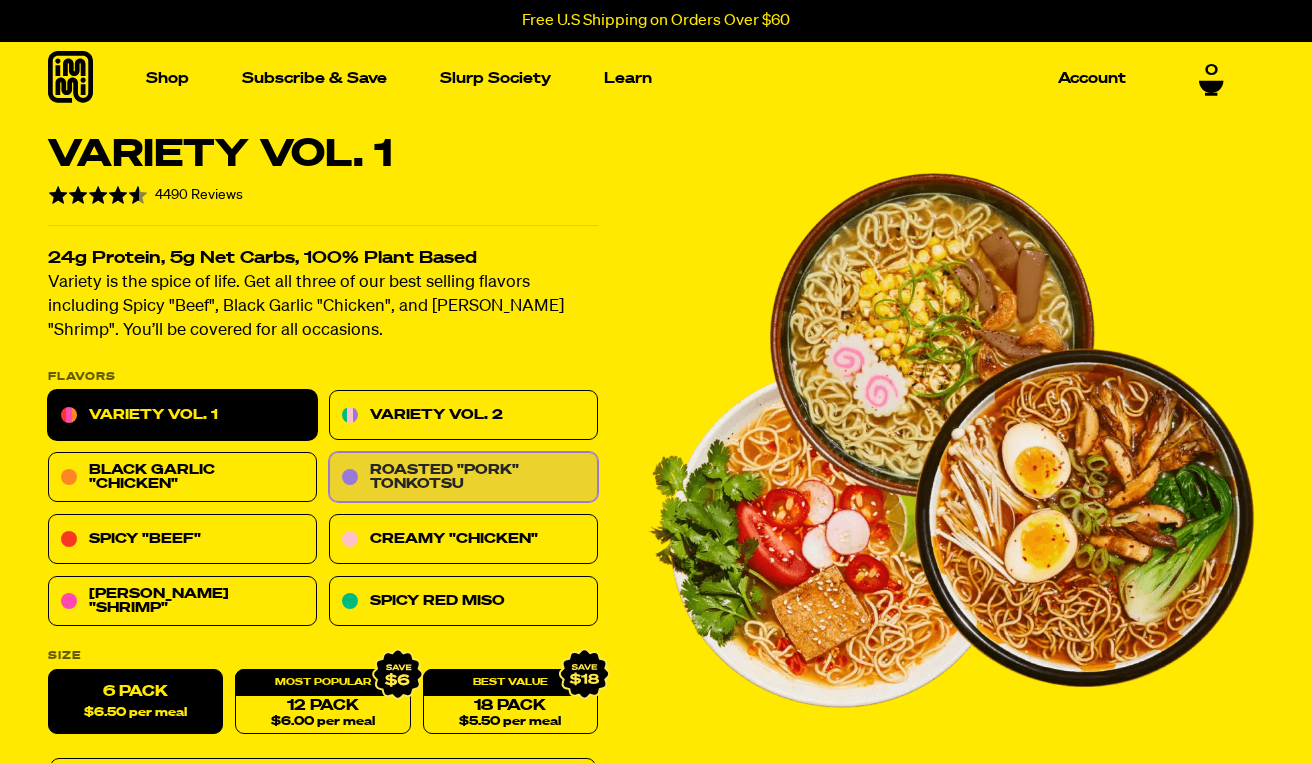 scroll, scrollTop: 0, scrollLeft: 0, axis: both 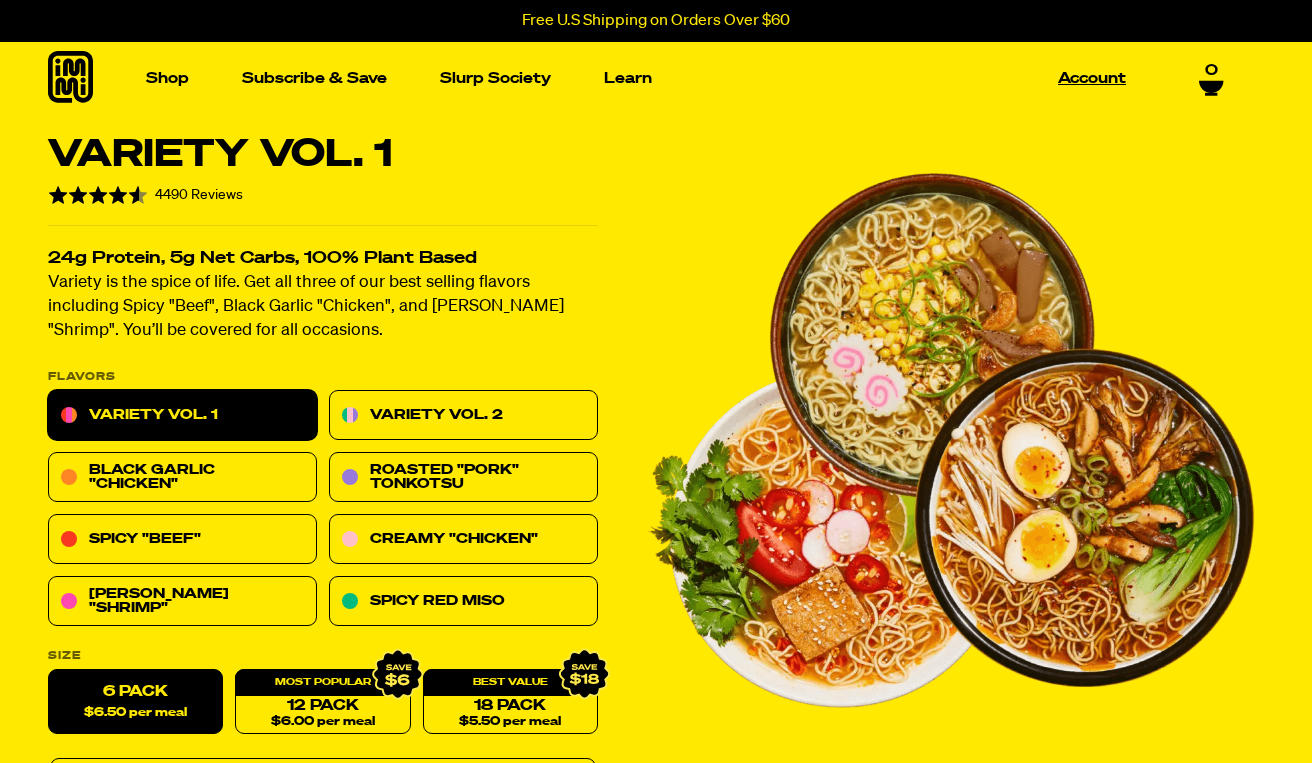 click on "Account" at bounding box center [1092, 78] 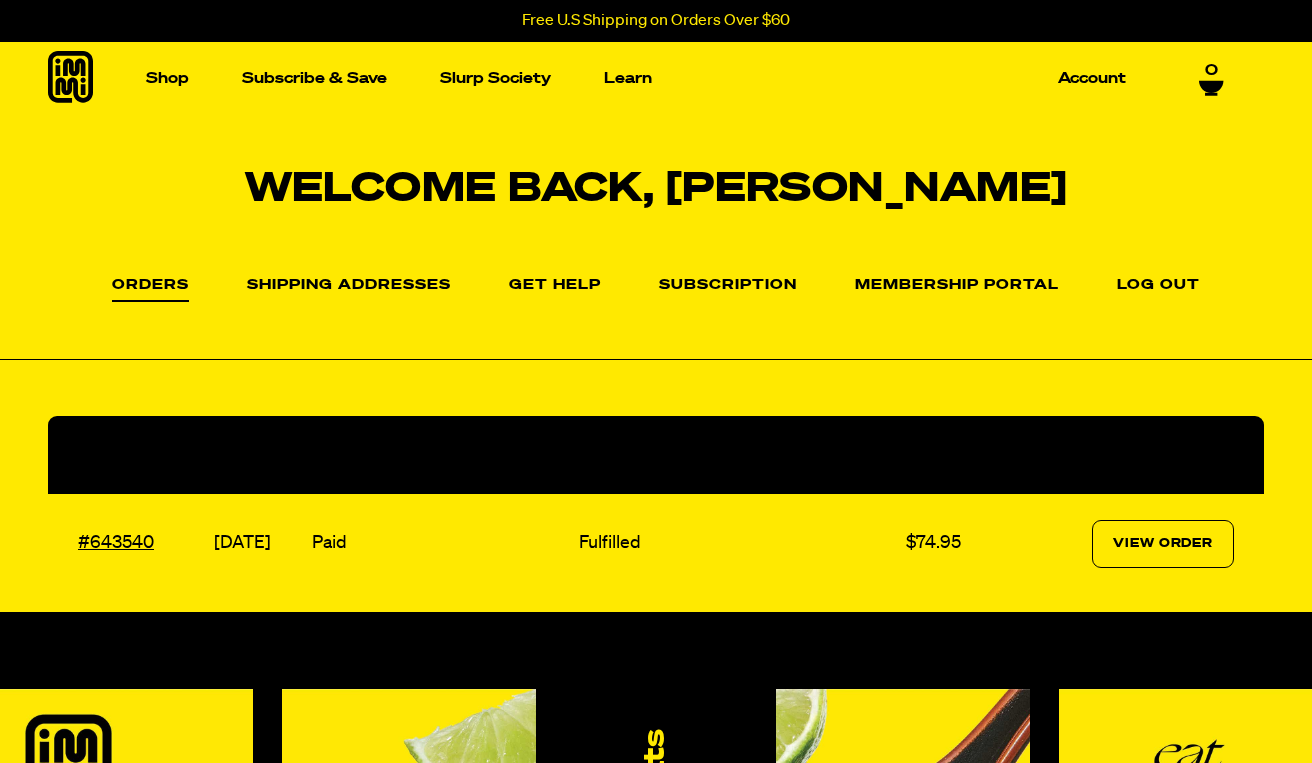 scroll, scrollTop: 0, scrollLeft: 0, axis: both 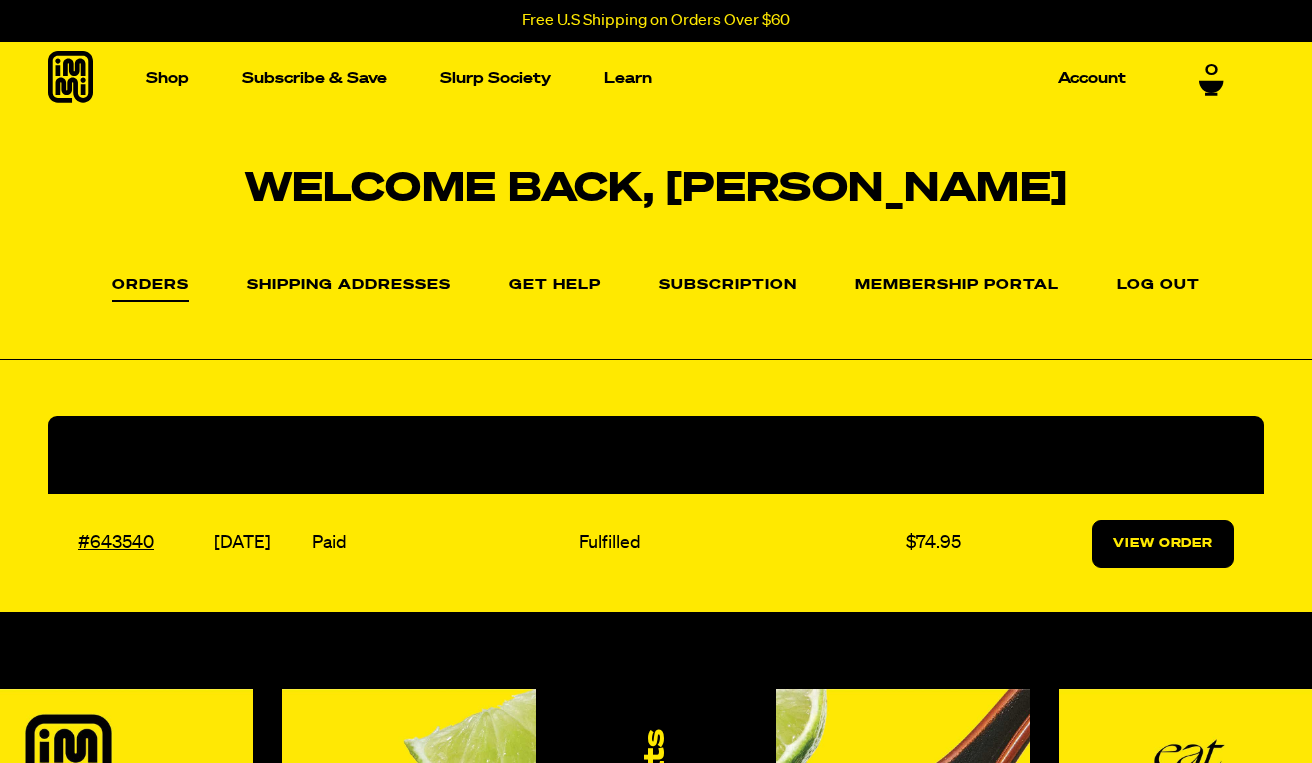 click on "View Order" at bounding box center (1163, 544) 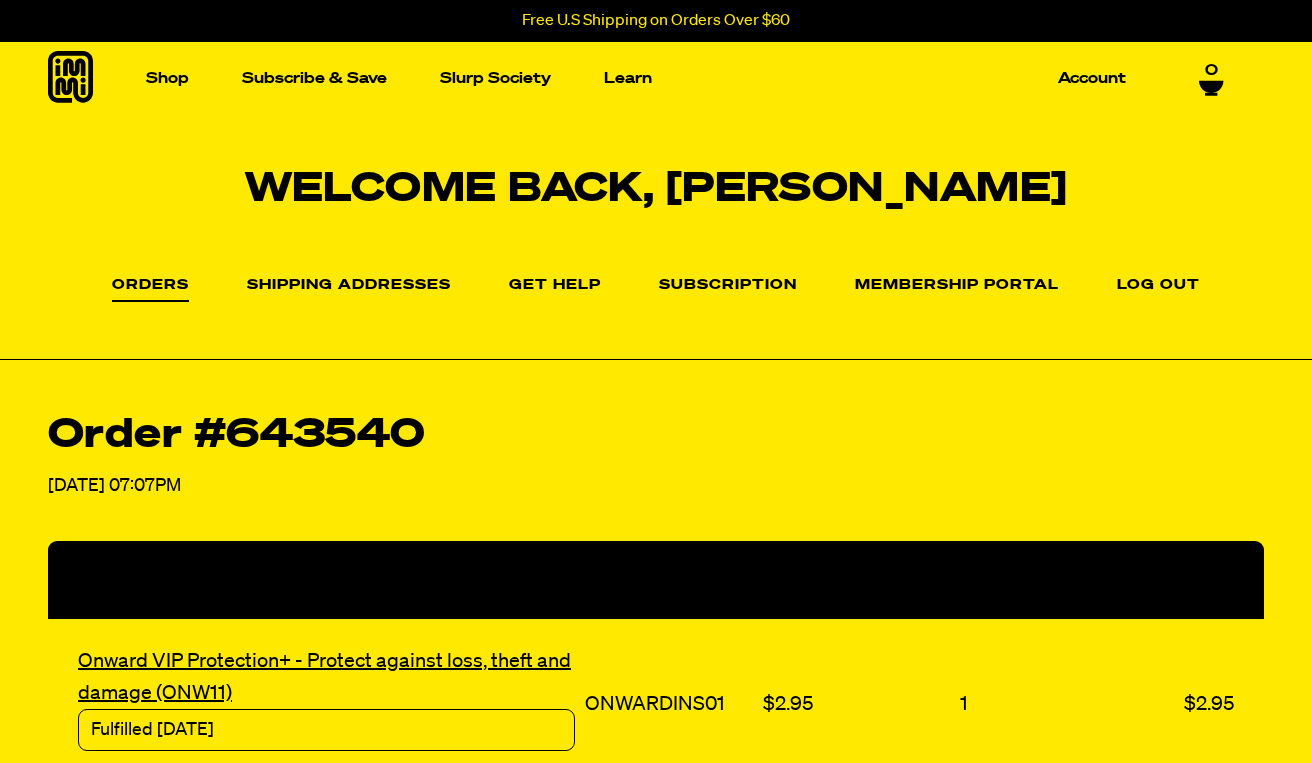 scroll, scrollTop: 0, scrollLeft: 0, axis: both 